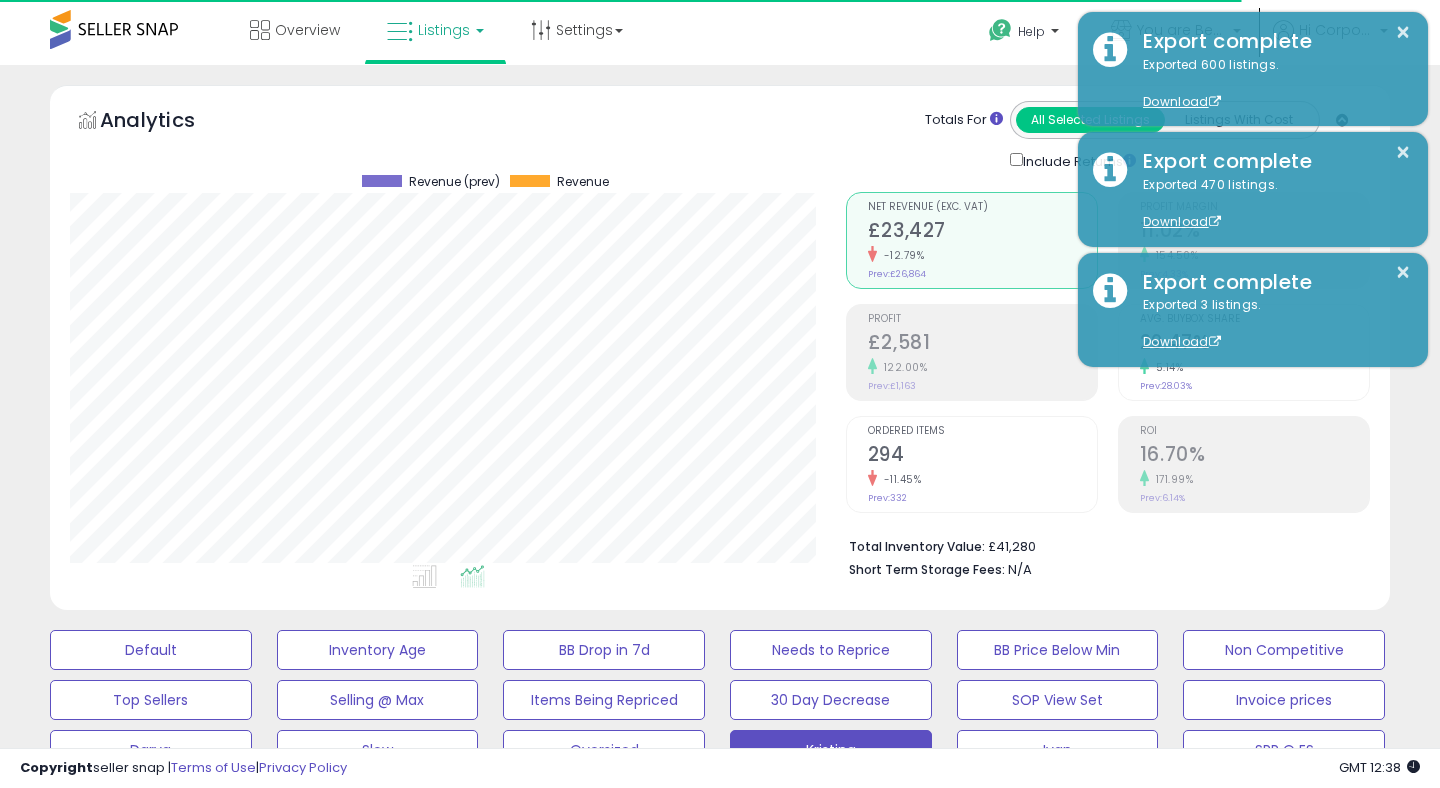scroll, scrollTop: 428, scrollLeft: 0, axis: vertical 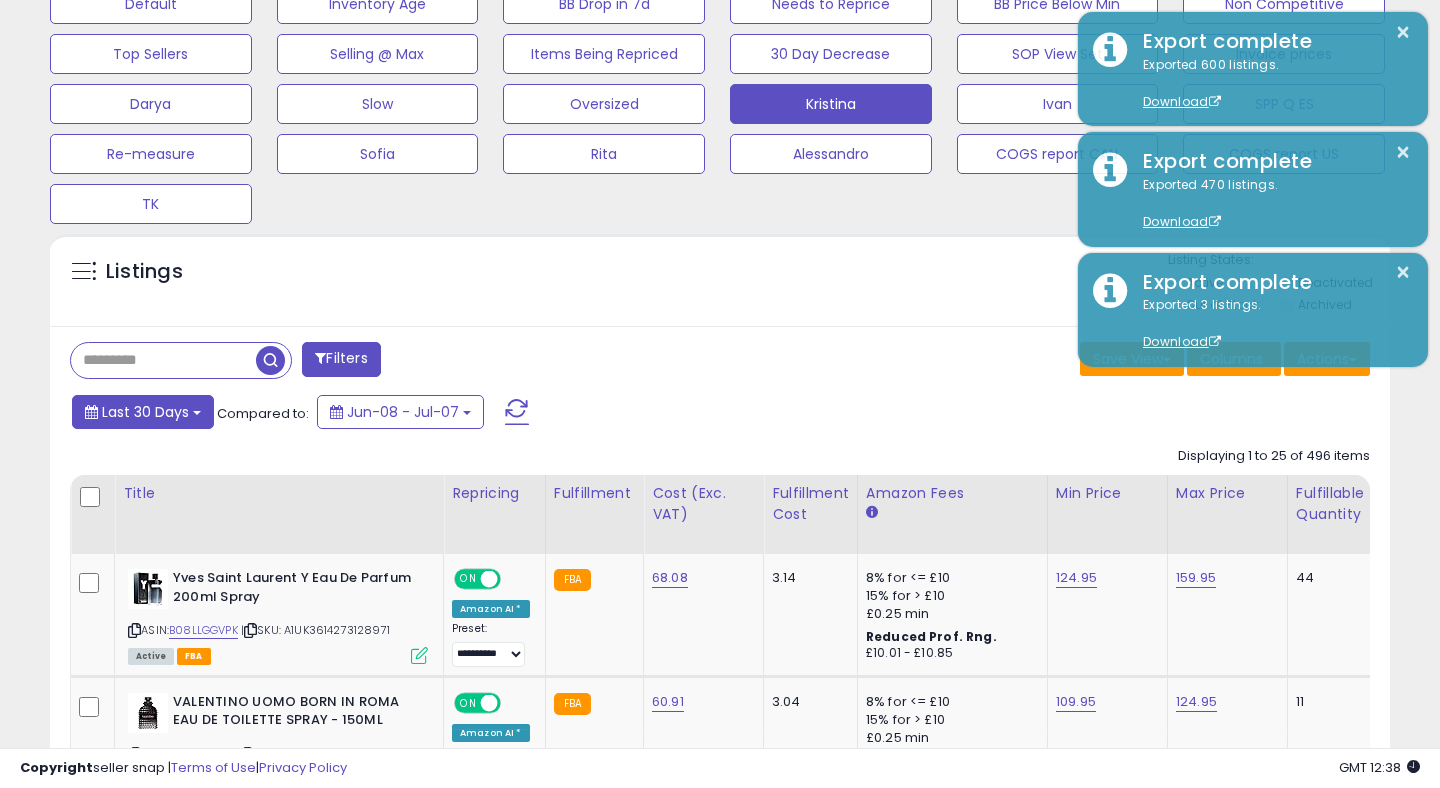 click on "Last 30 Days" at bounding box center (145, 412) 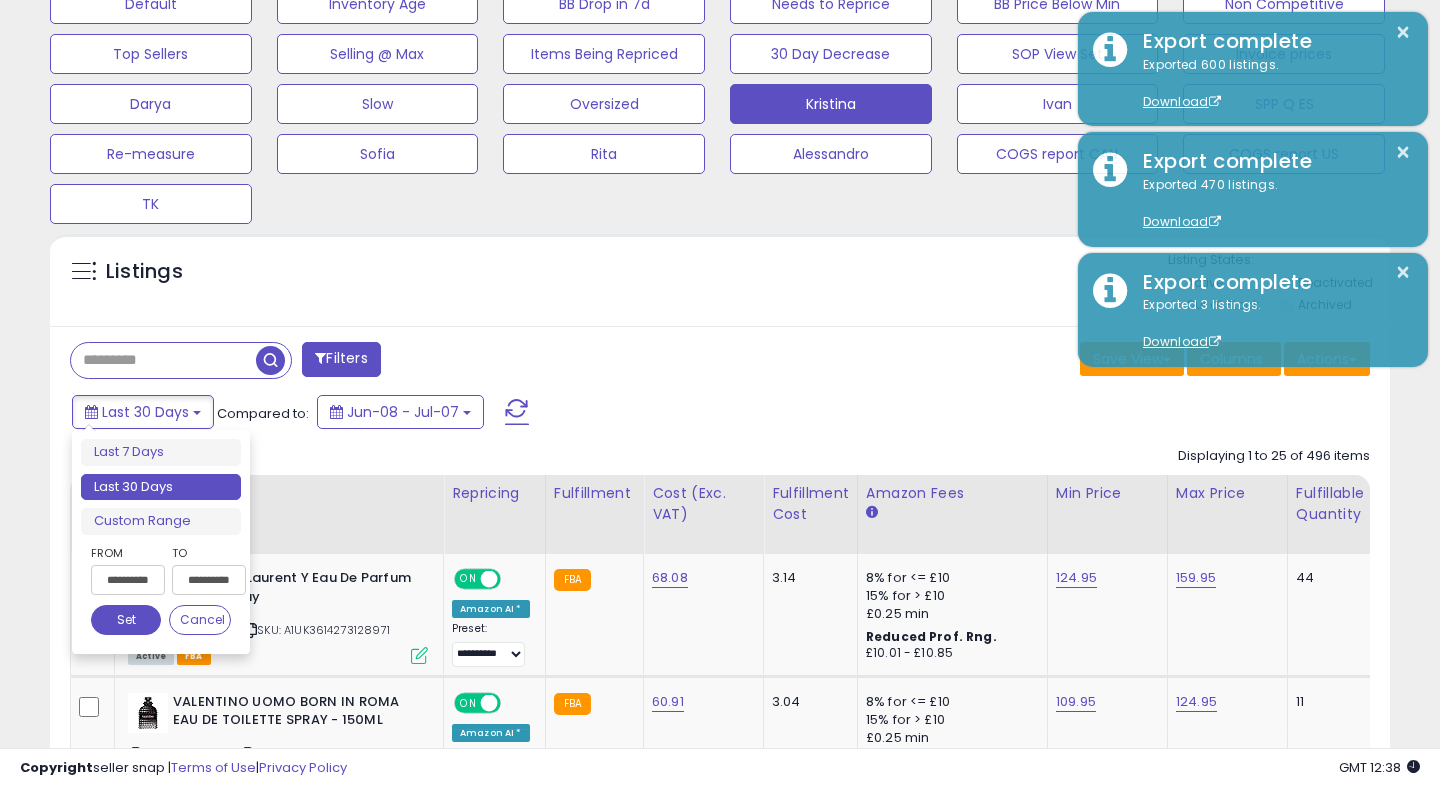 click on "**********" at bounding box center [128, 580] 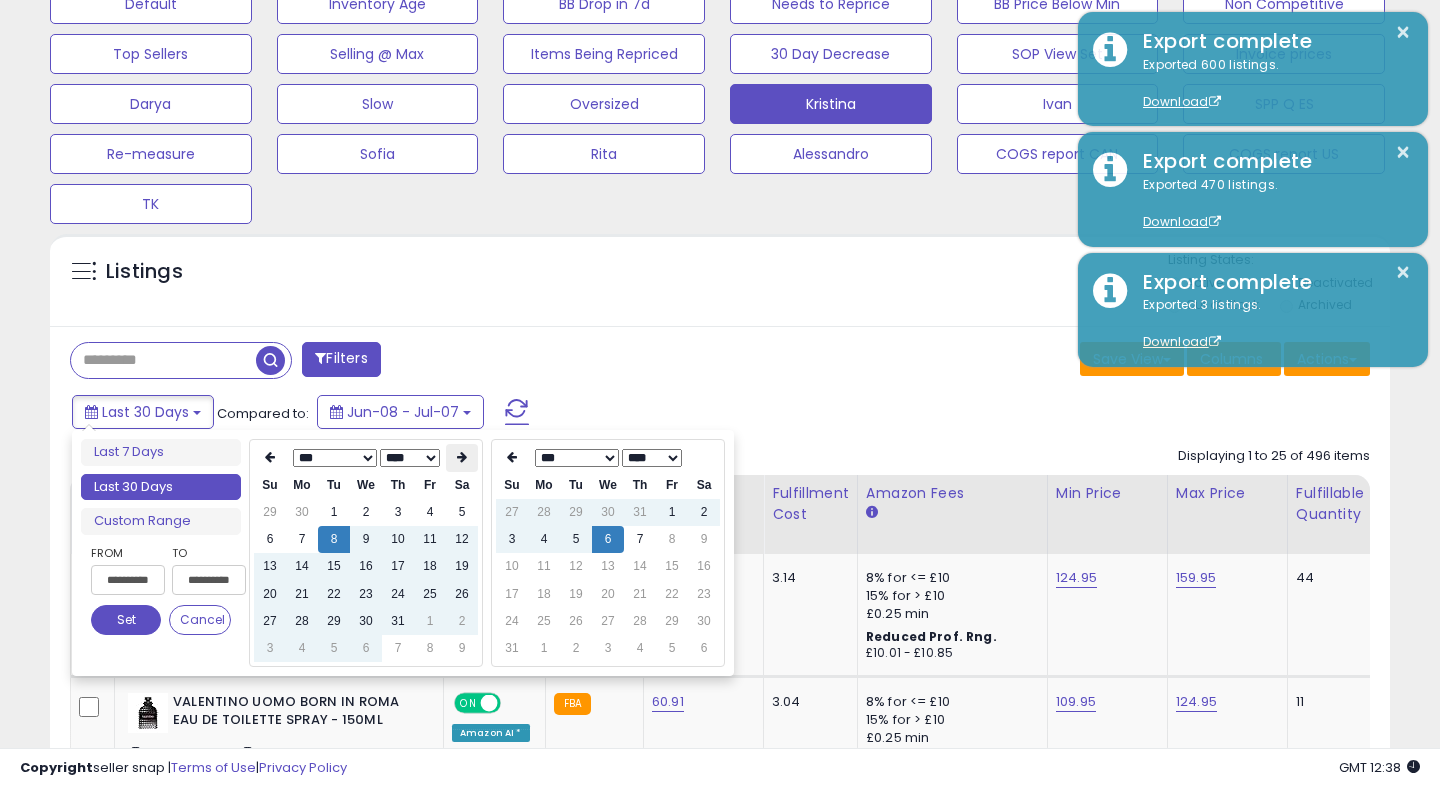 click at bounding box center [462, 457] 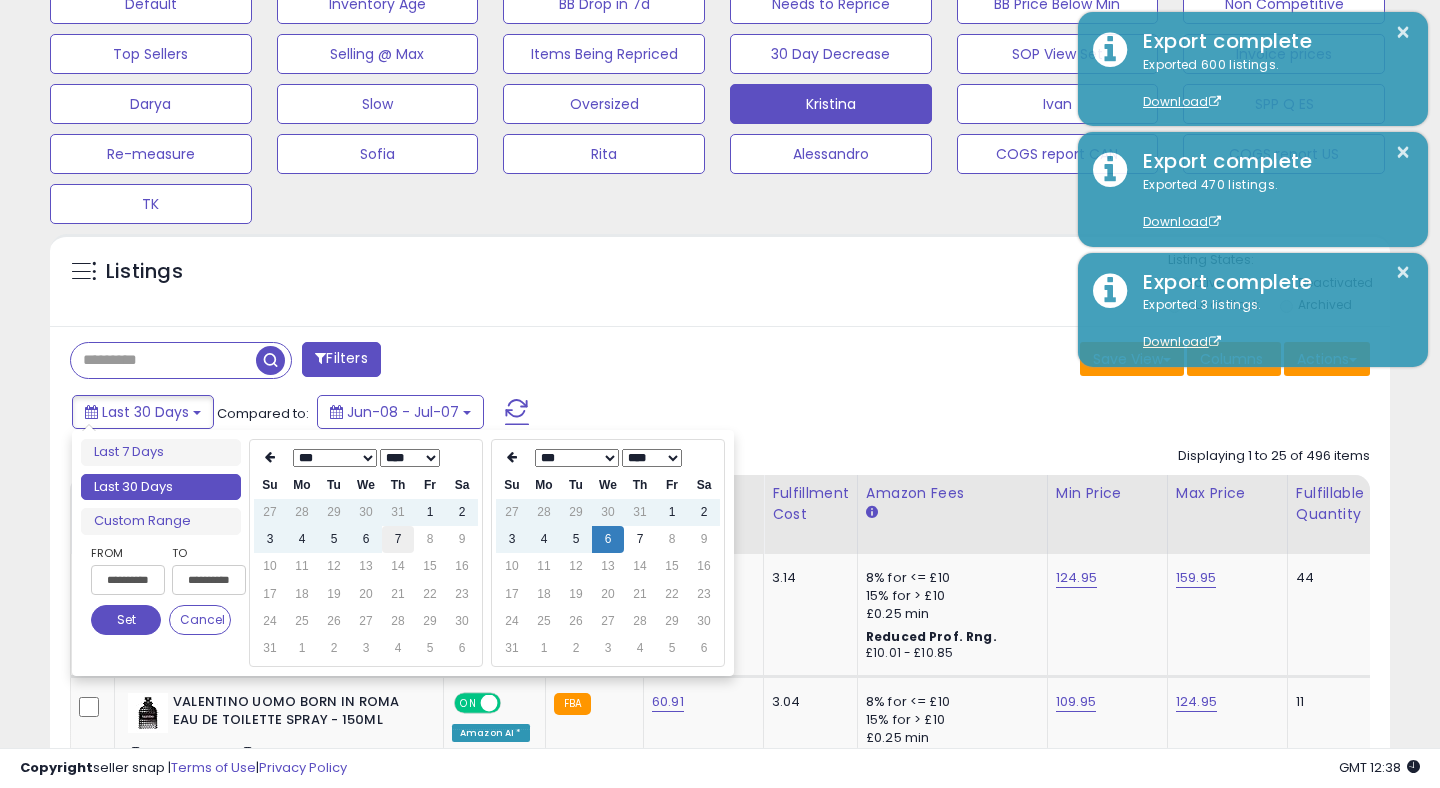 type on "**********" 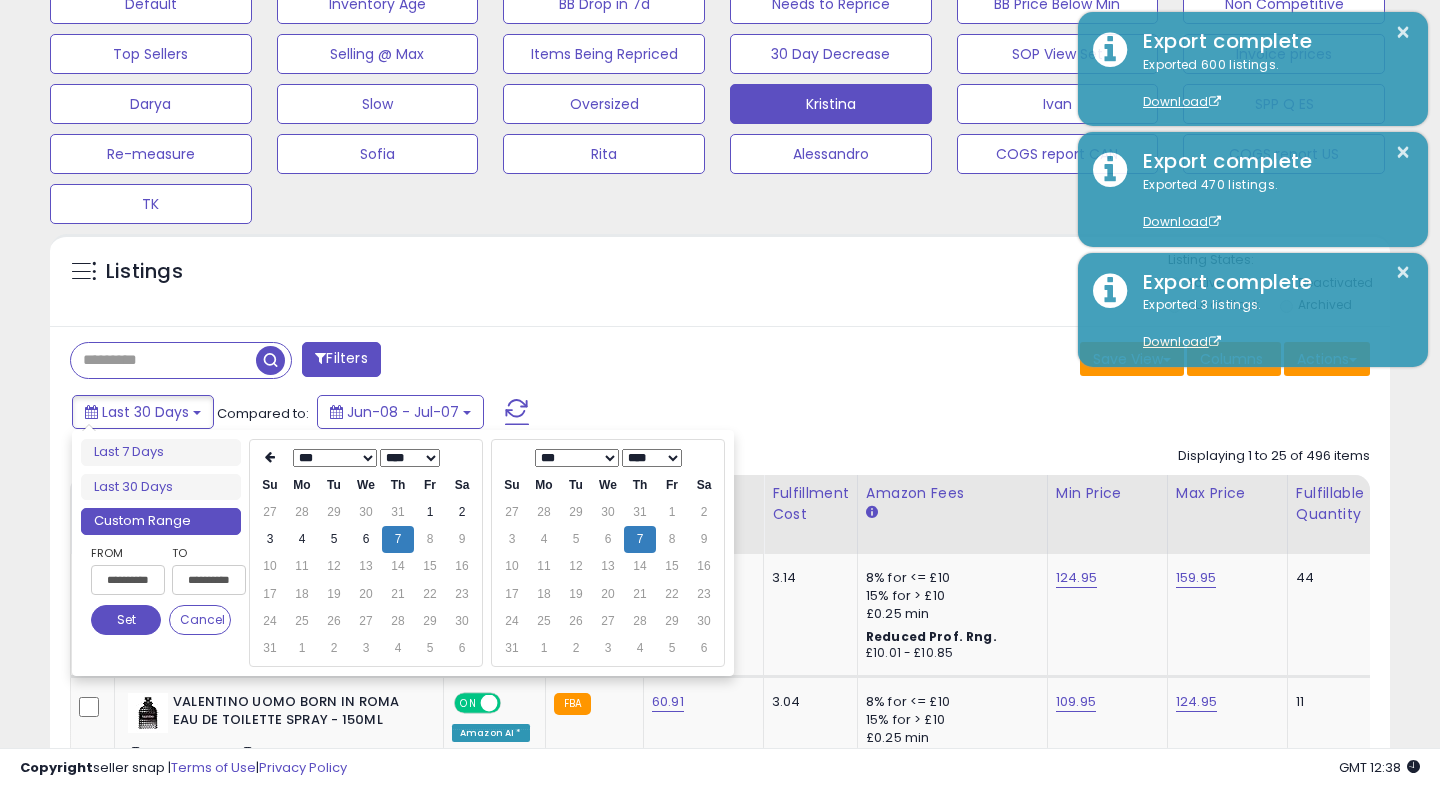 type on "**********" 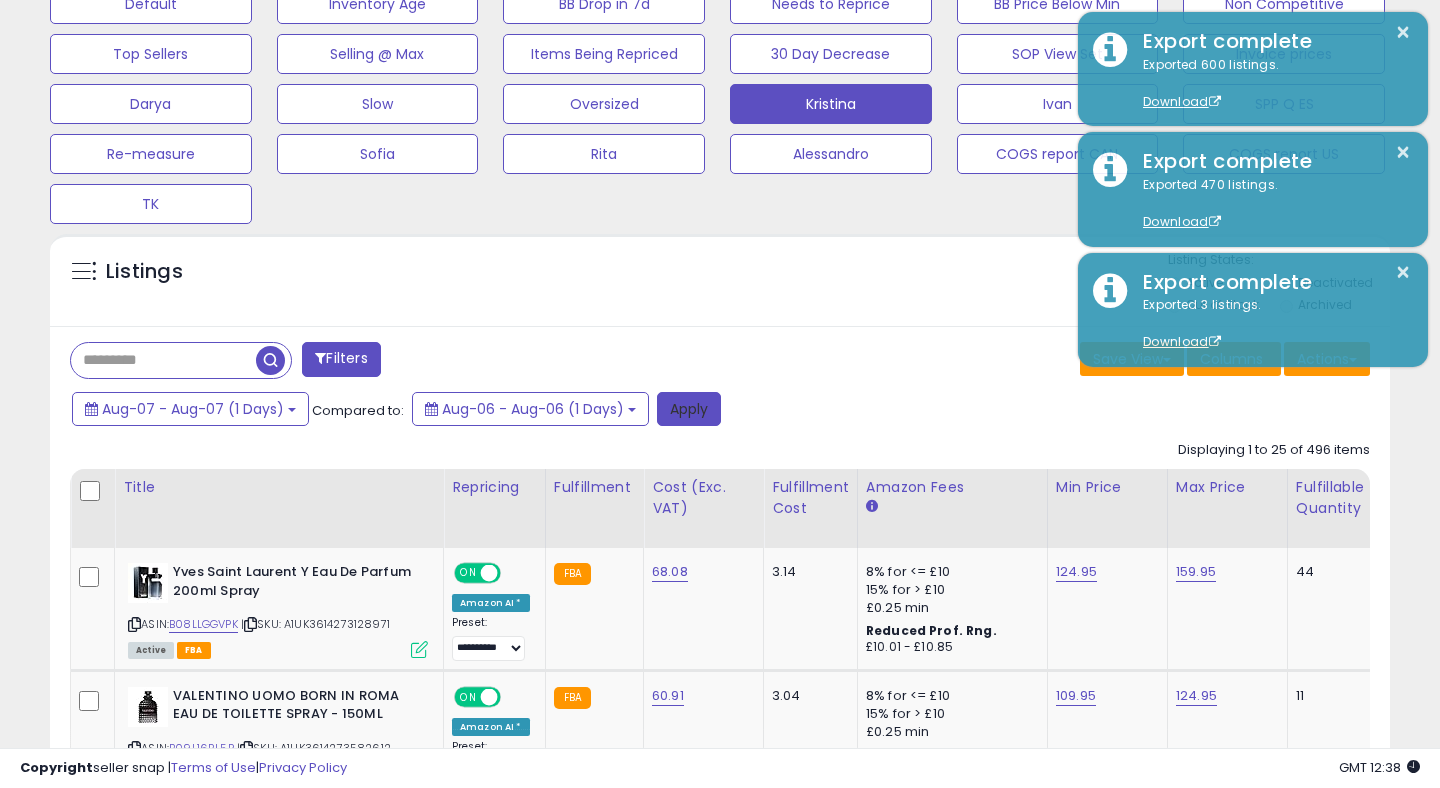 click on "Apply" at bounding box center [689, 409] 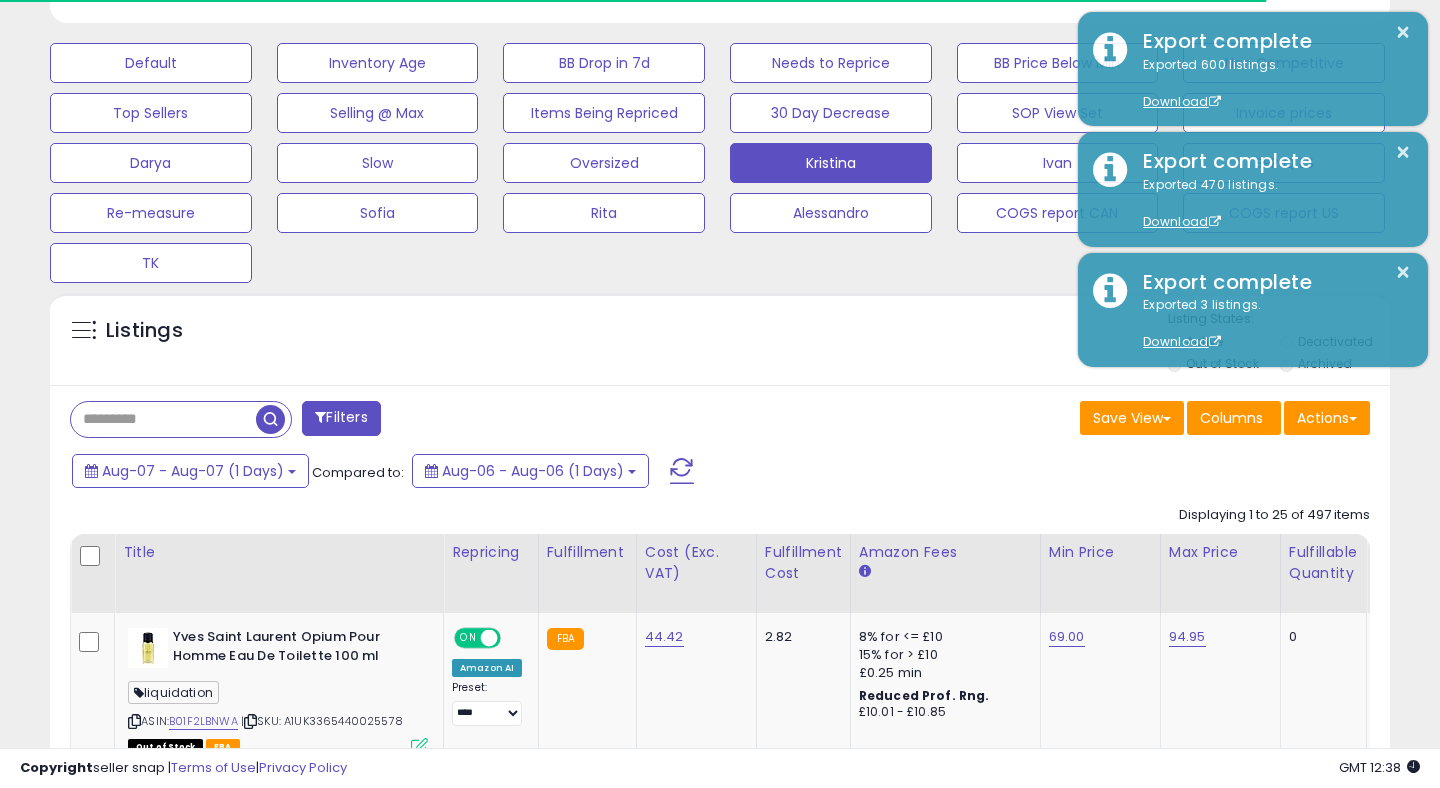 scroll, scrollTop: 646, scrollLeft: 0, axis: vertical 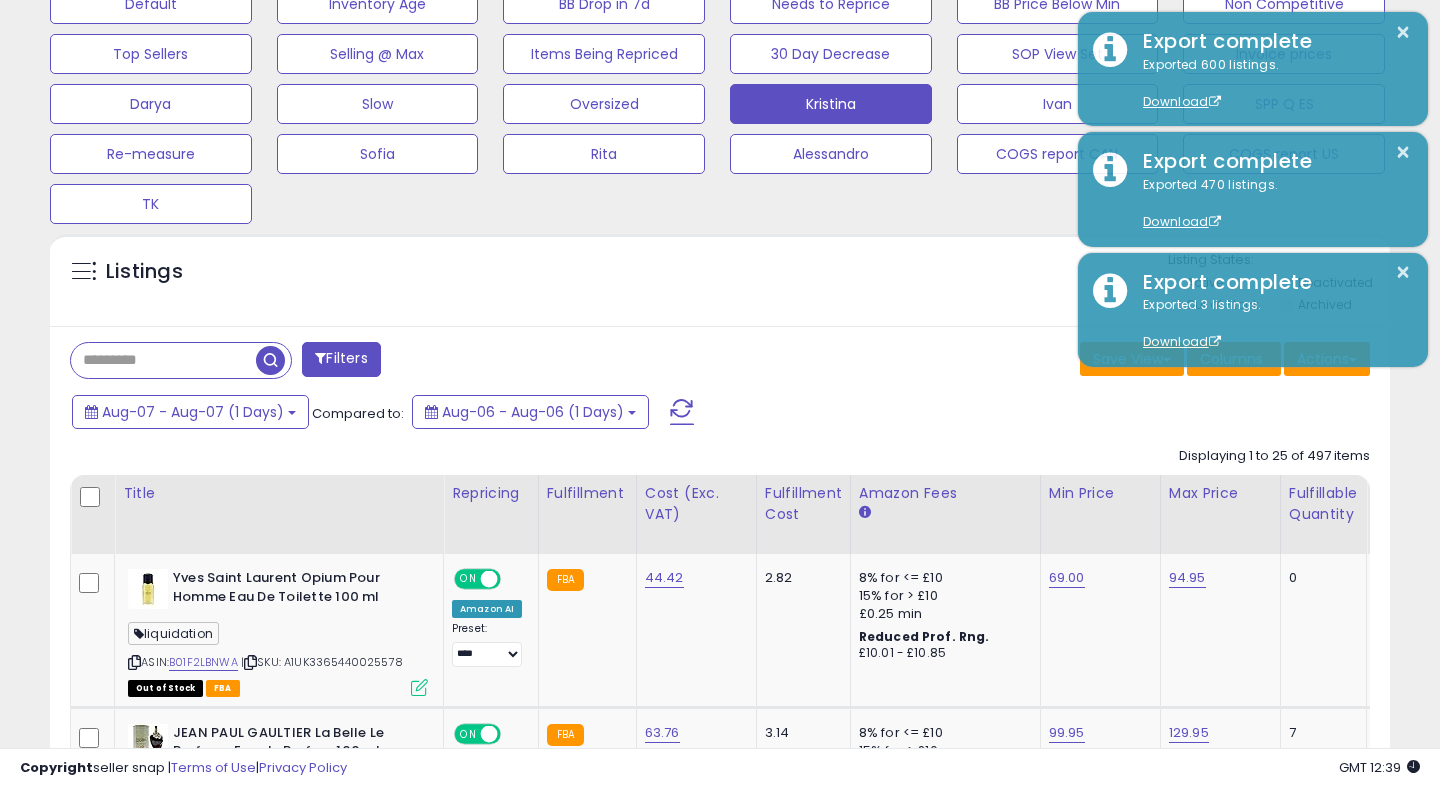 click on "Listings" at bounding box center (720, 285) 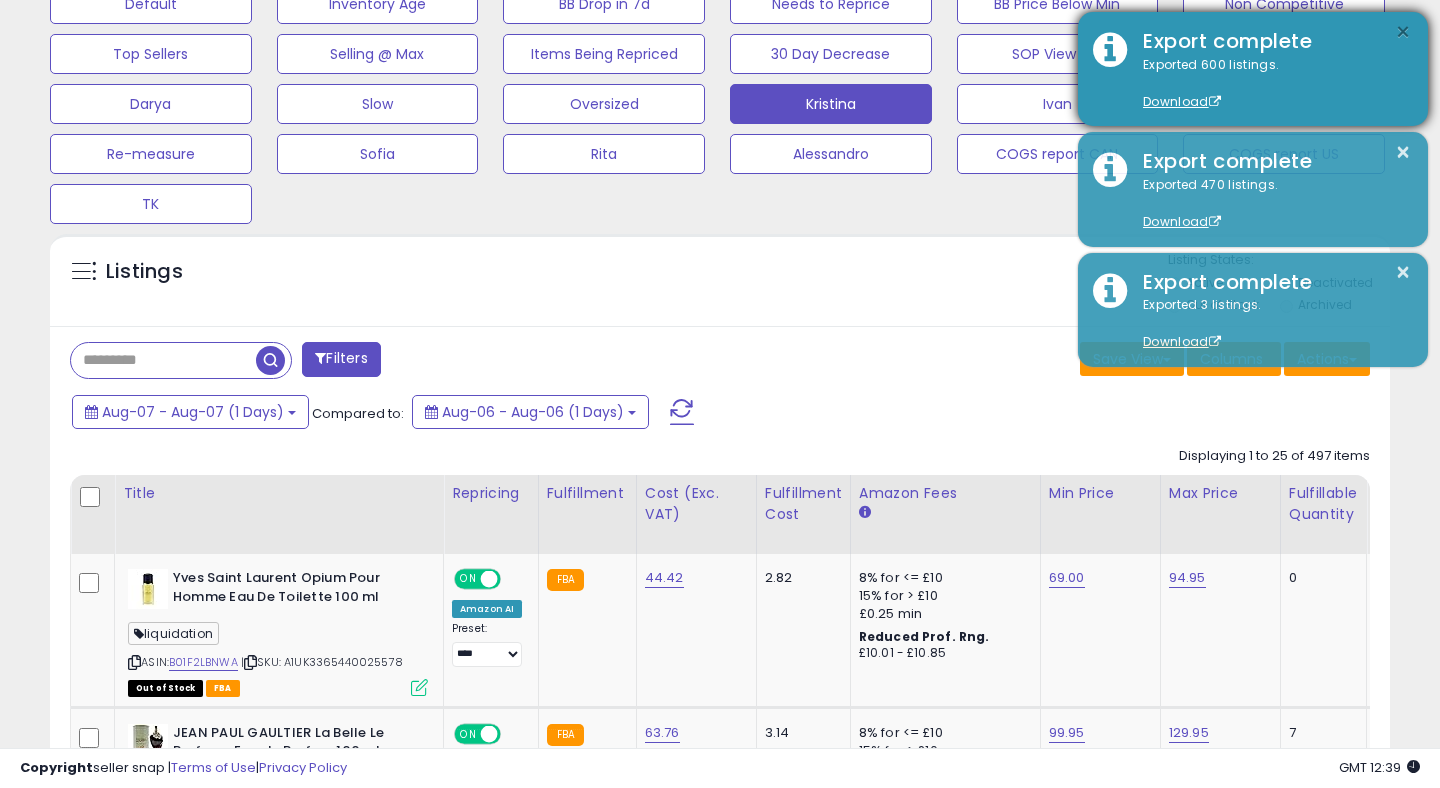 click on "×" at bounding box center (1403, 32) 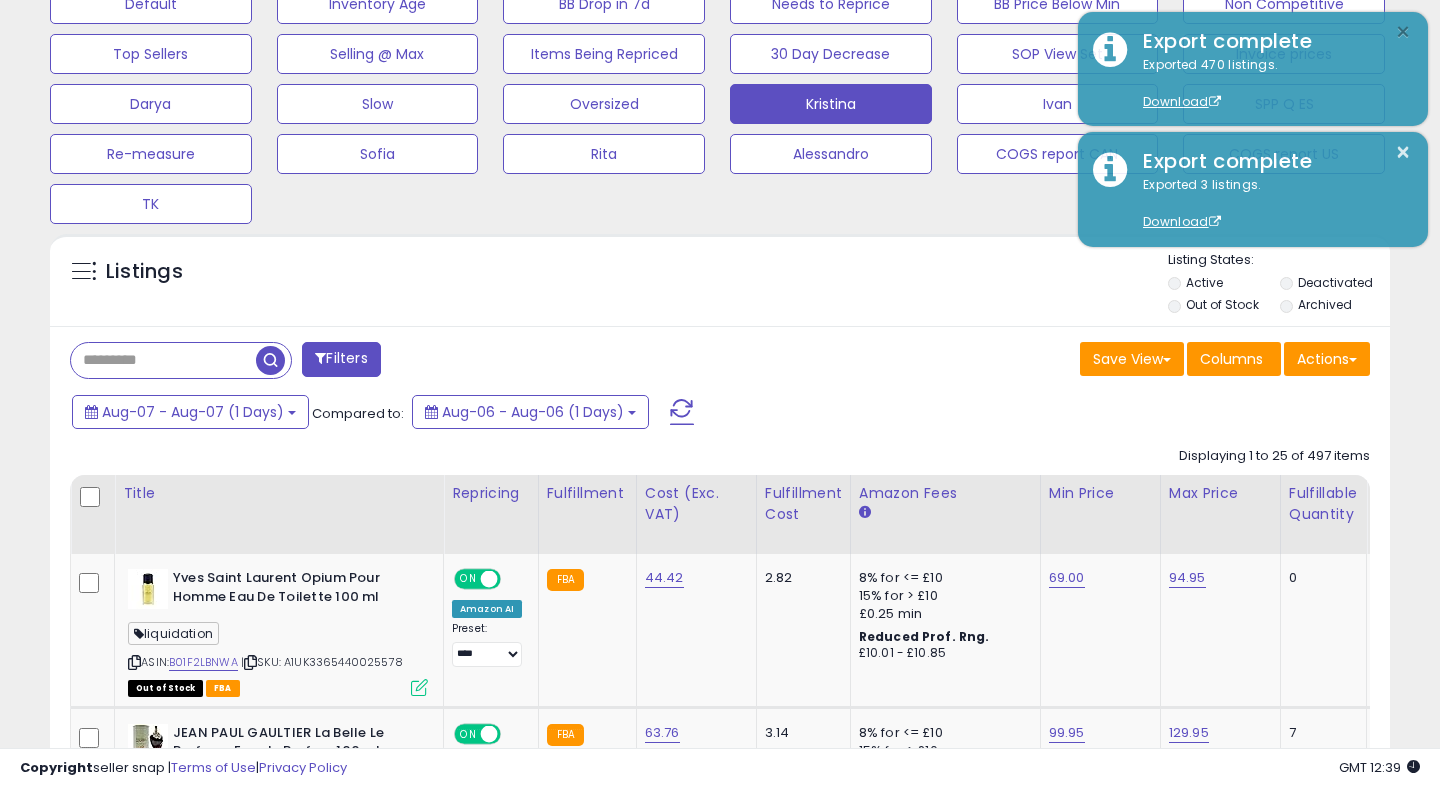 click on "×" at bounding box center (1403, 32) 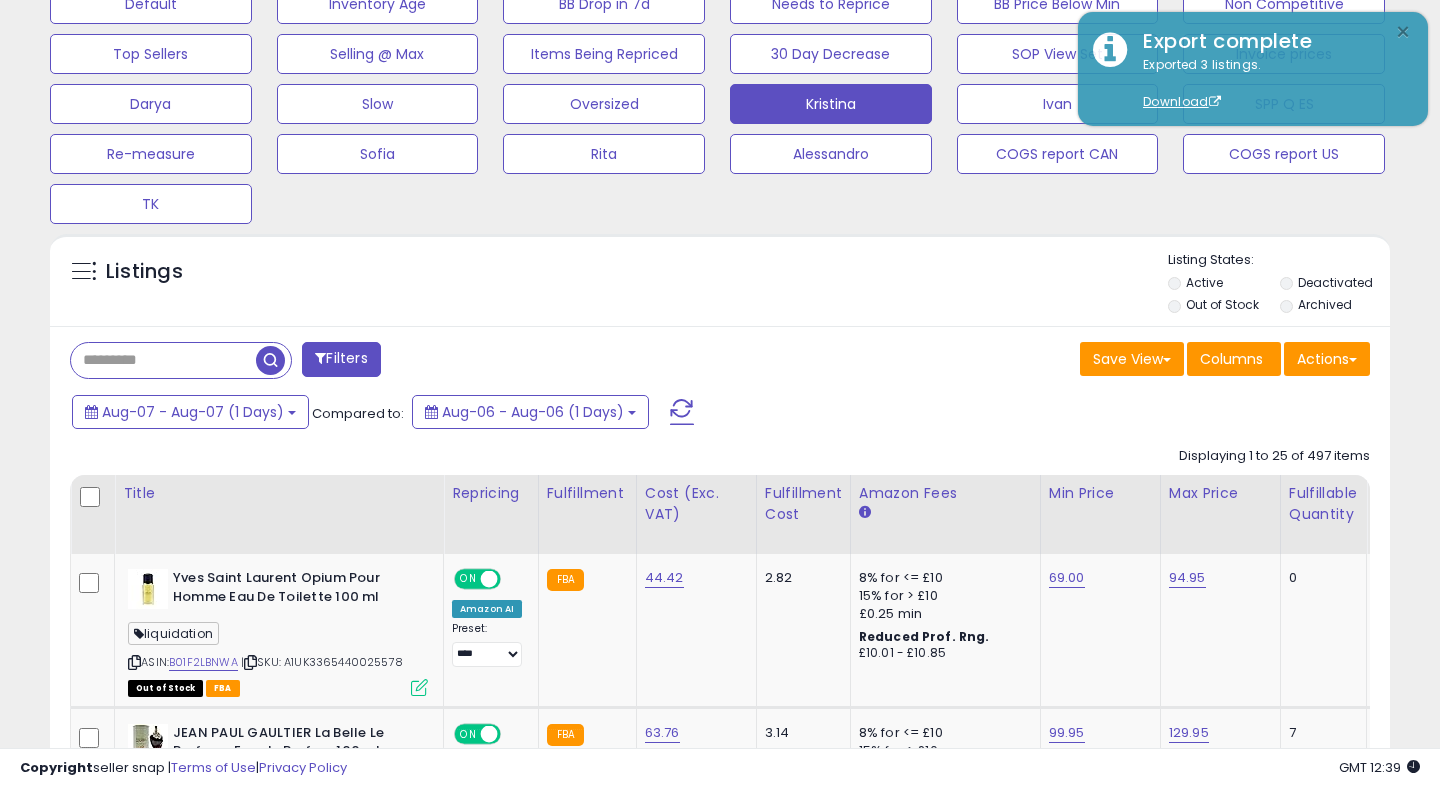 click on "×" at bounding box center (1403, 32) 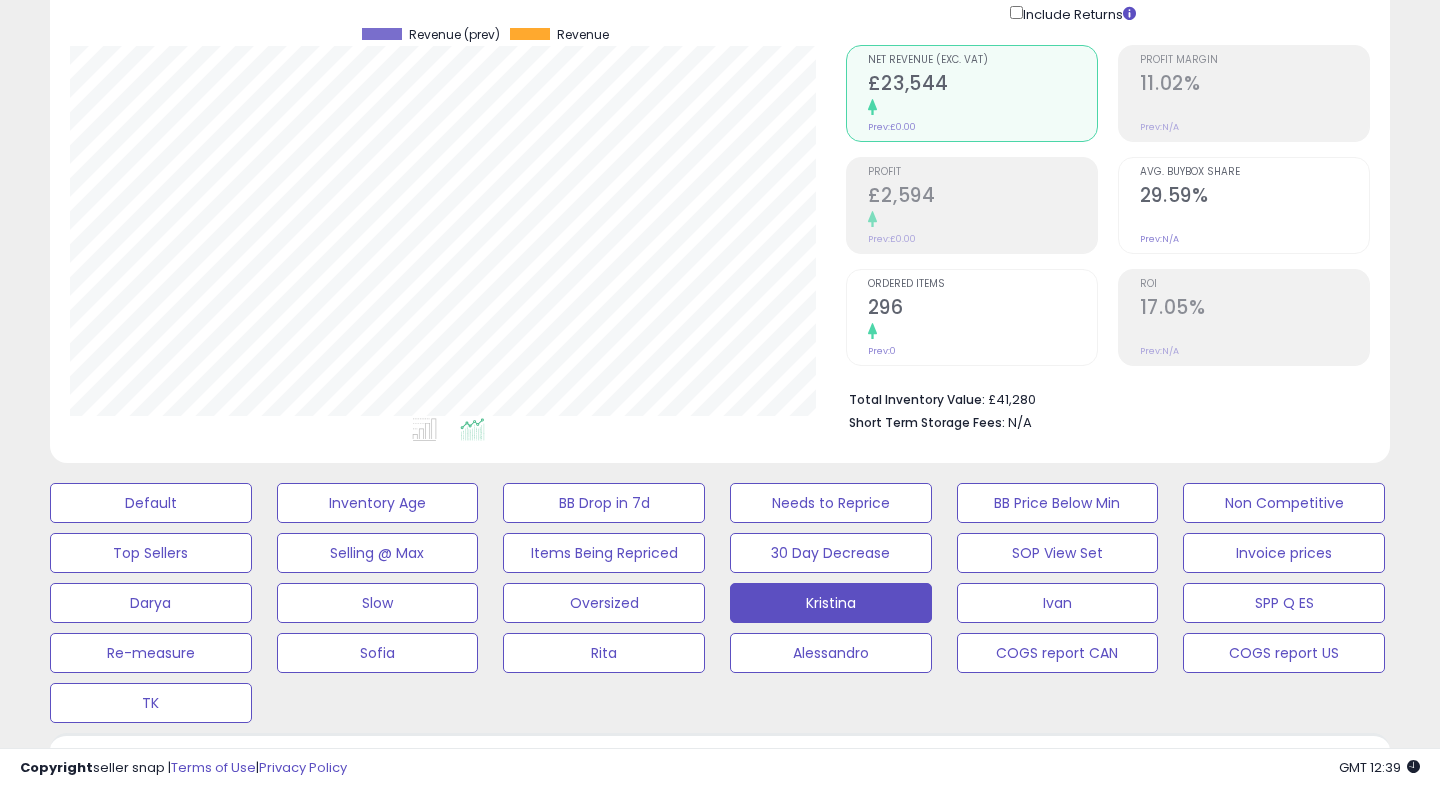scroll, scrollTop: 0, scrollLeft: 0, axis: both 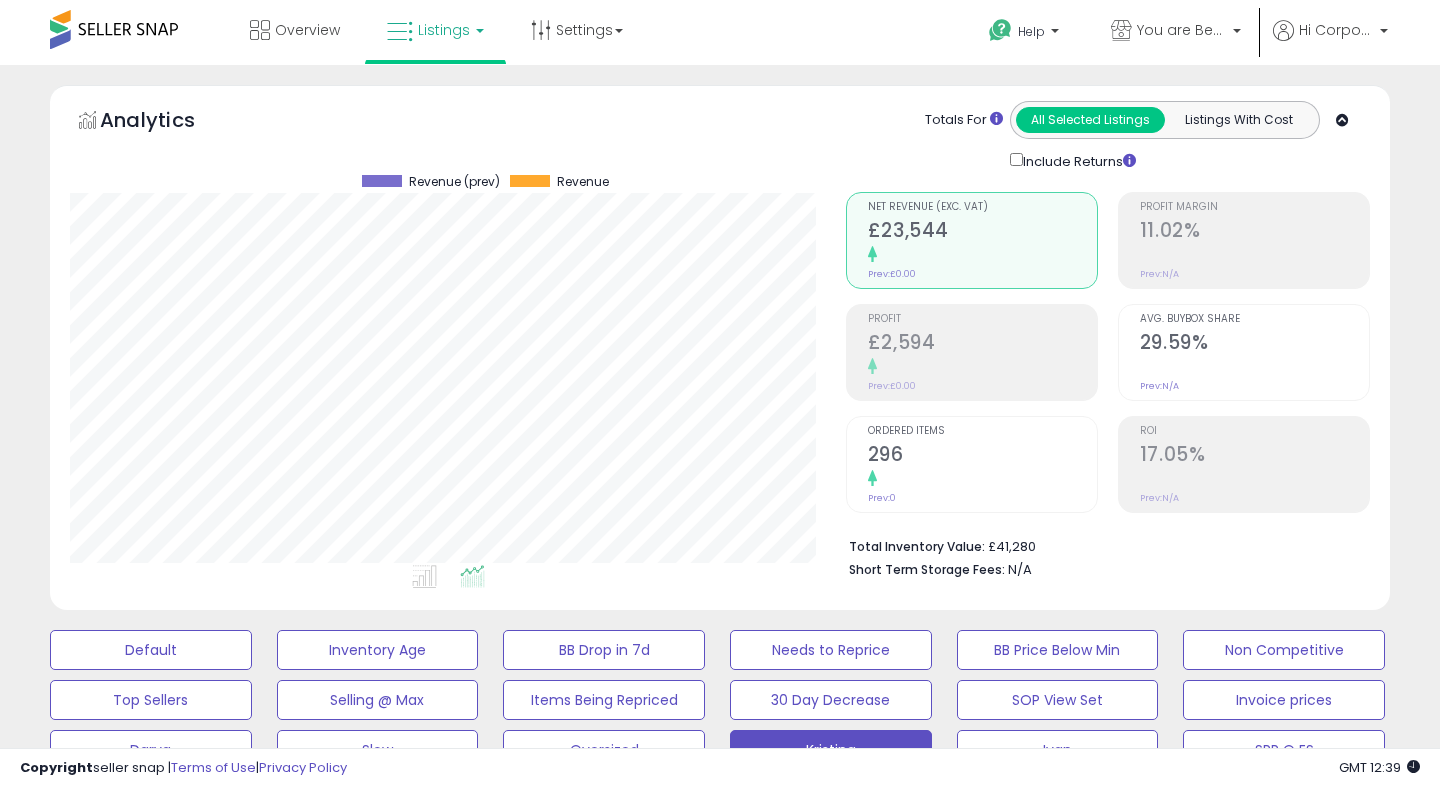 click on "296" at bounding box center [982, 456] 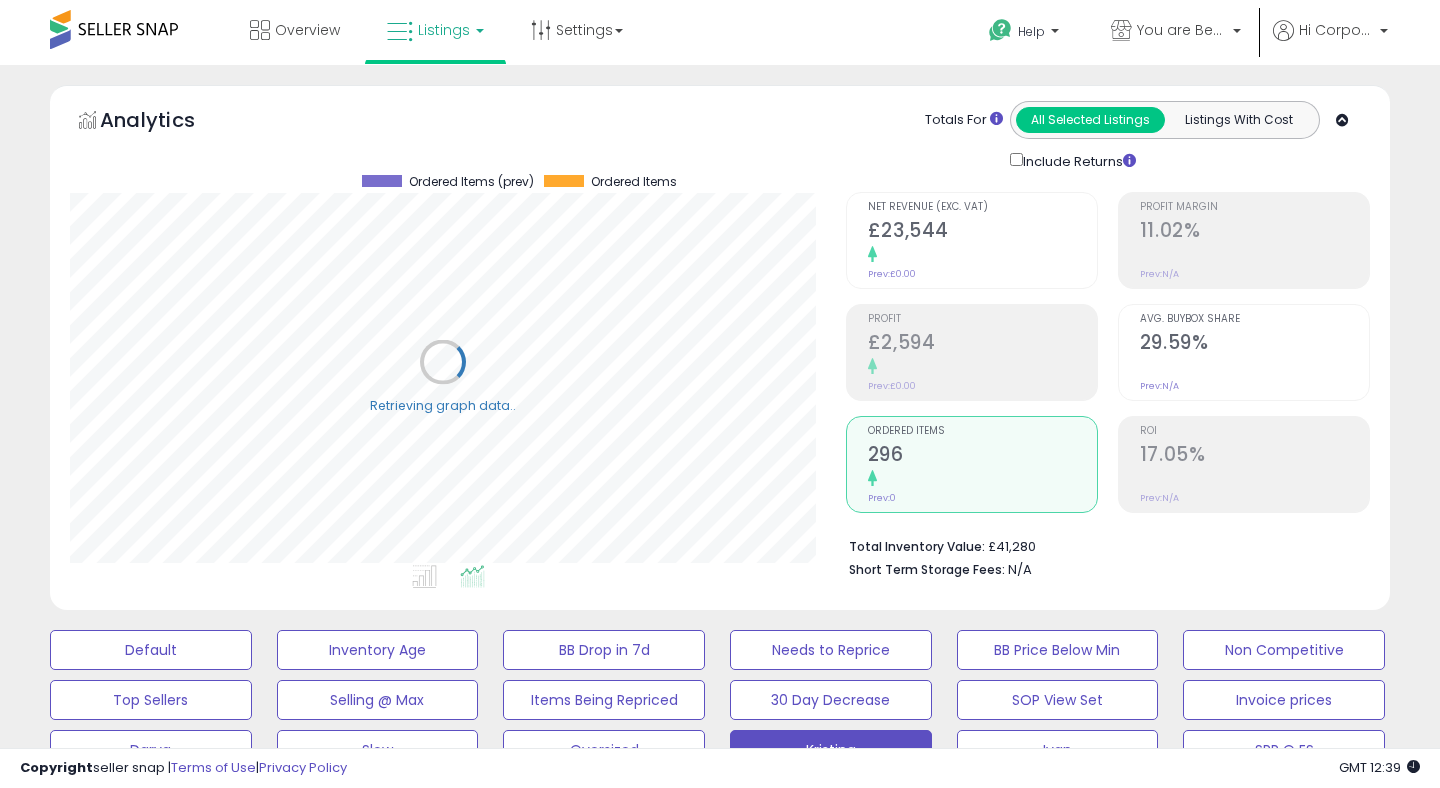 scroll, scrollTop: 999590, scrollLeft: 999224, axis: both 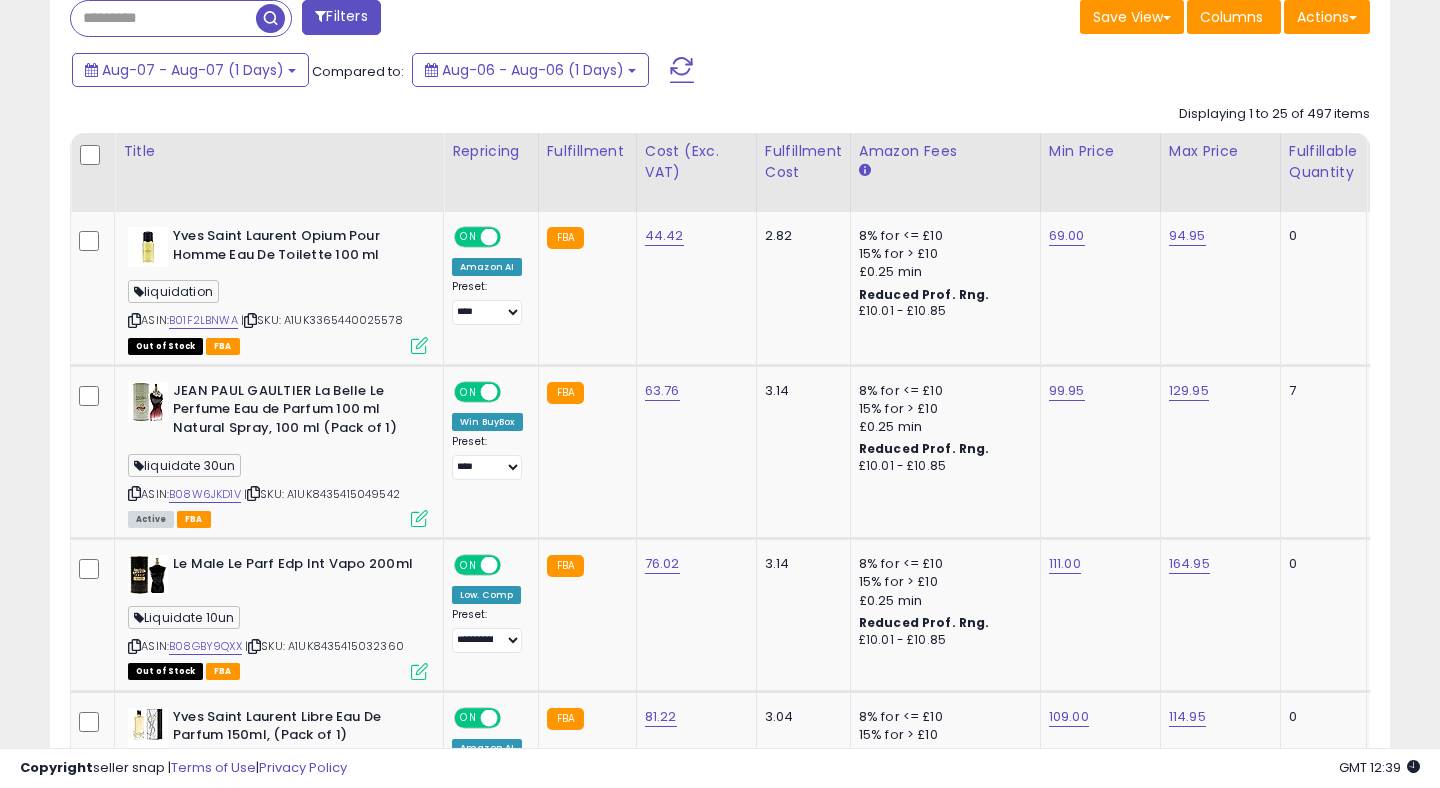 click at bounding box center (682, 70) 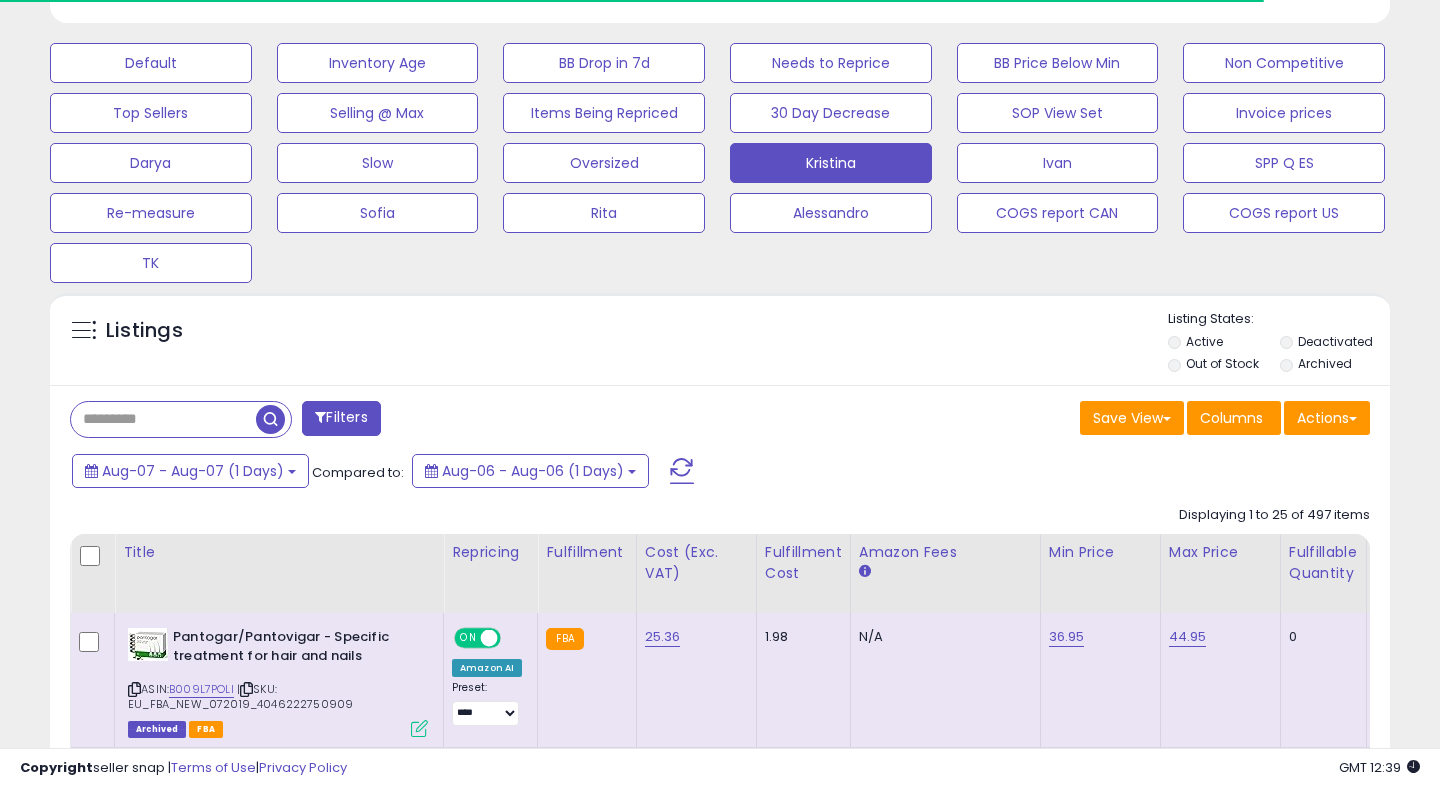 scroll, scrollTop: 988, scrollLeft: 0, axis: vertical 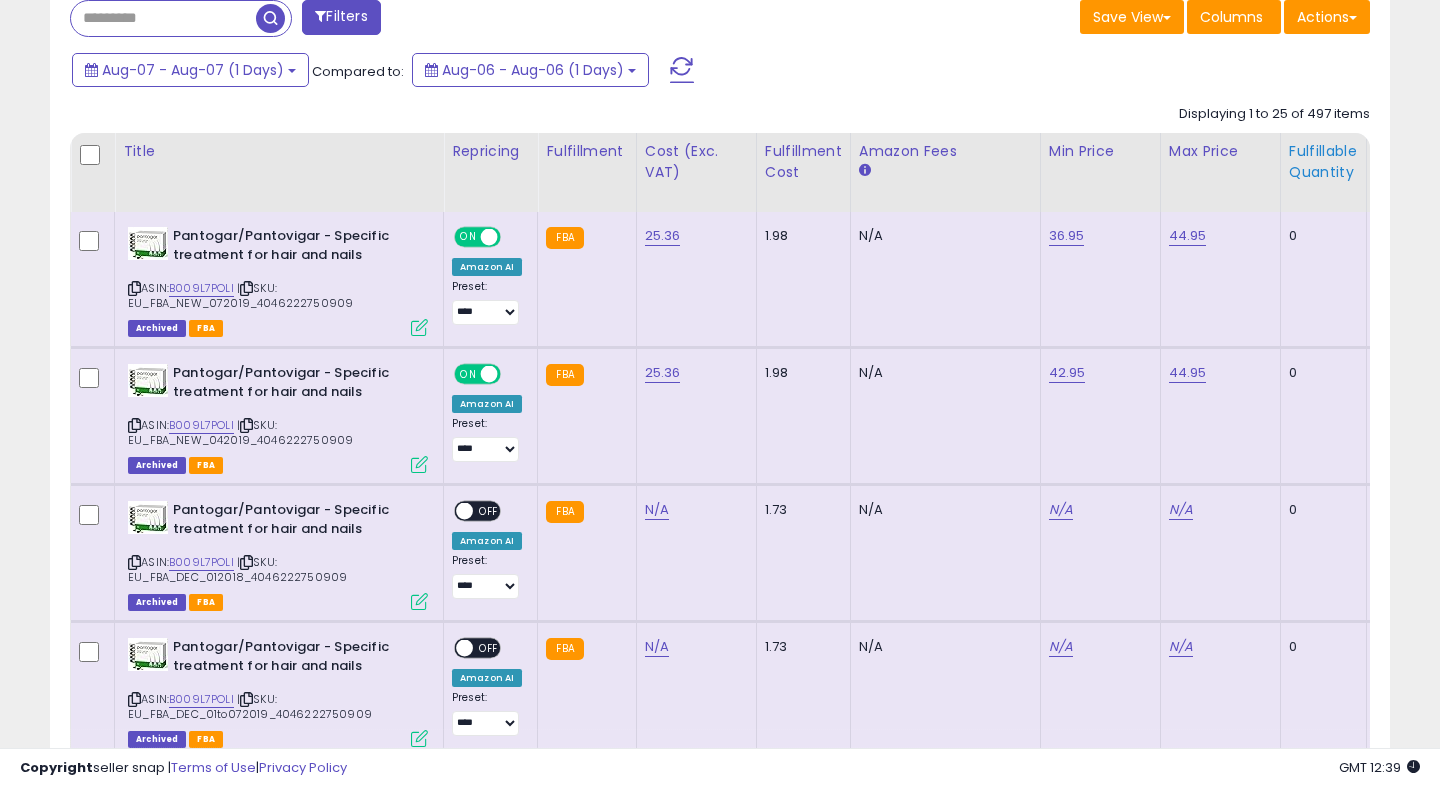 click on "Fulfillable Quantity" at bounding box center (1323, 162) 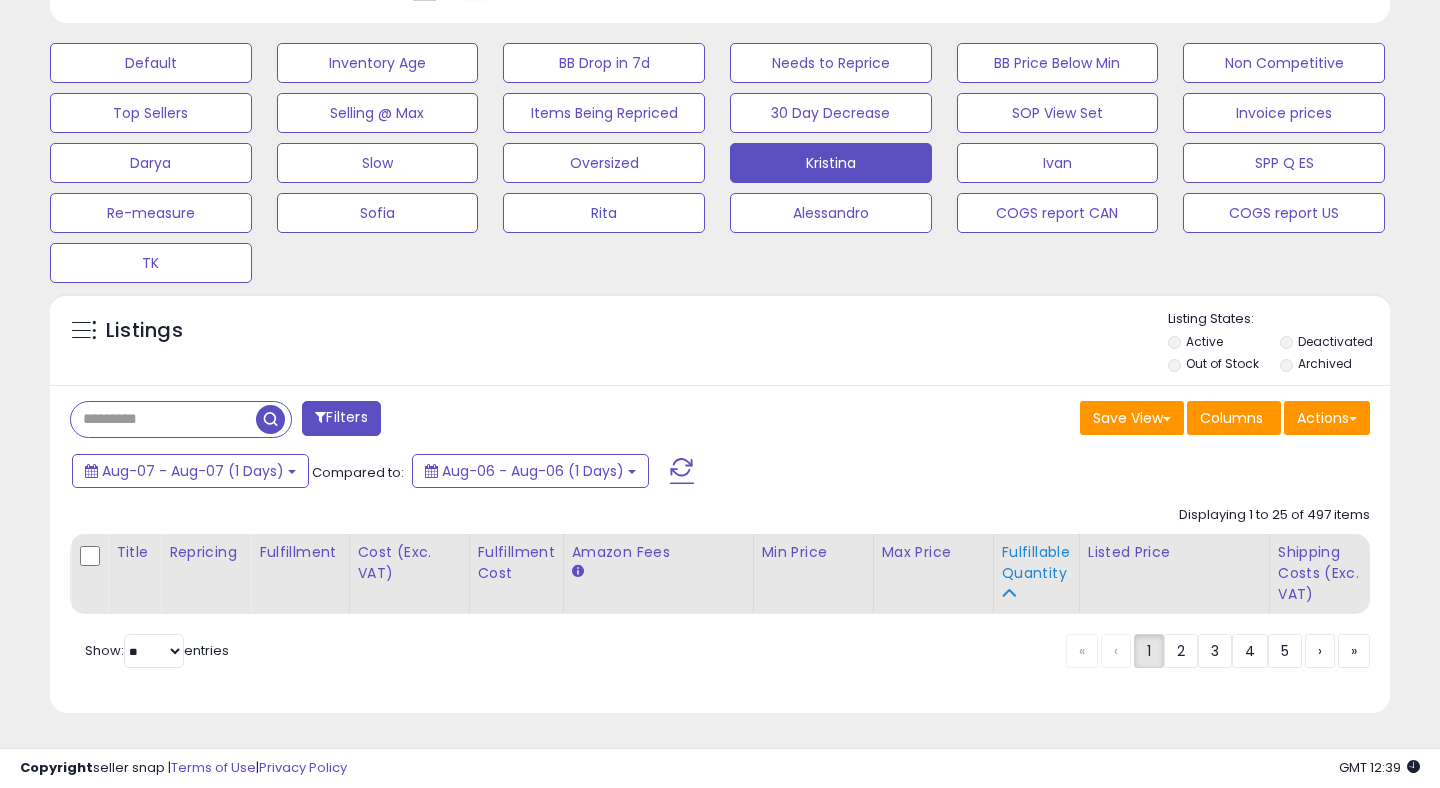 scroll, scrollTop: 587, scrollLeft: 0, axis: vertical 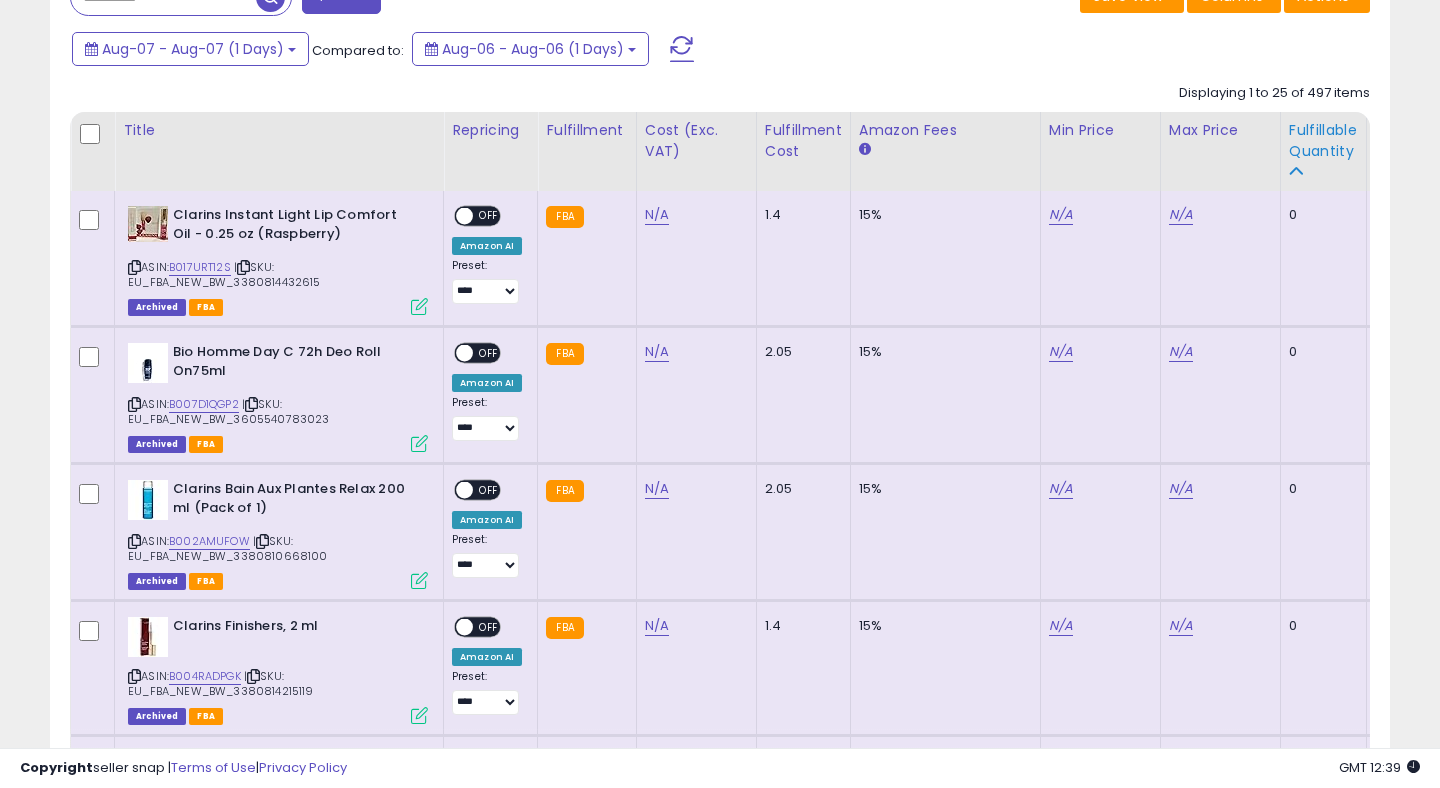 click on "Fulfillable Quantity" at bounding box center (1323, 141) 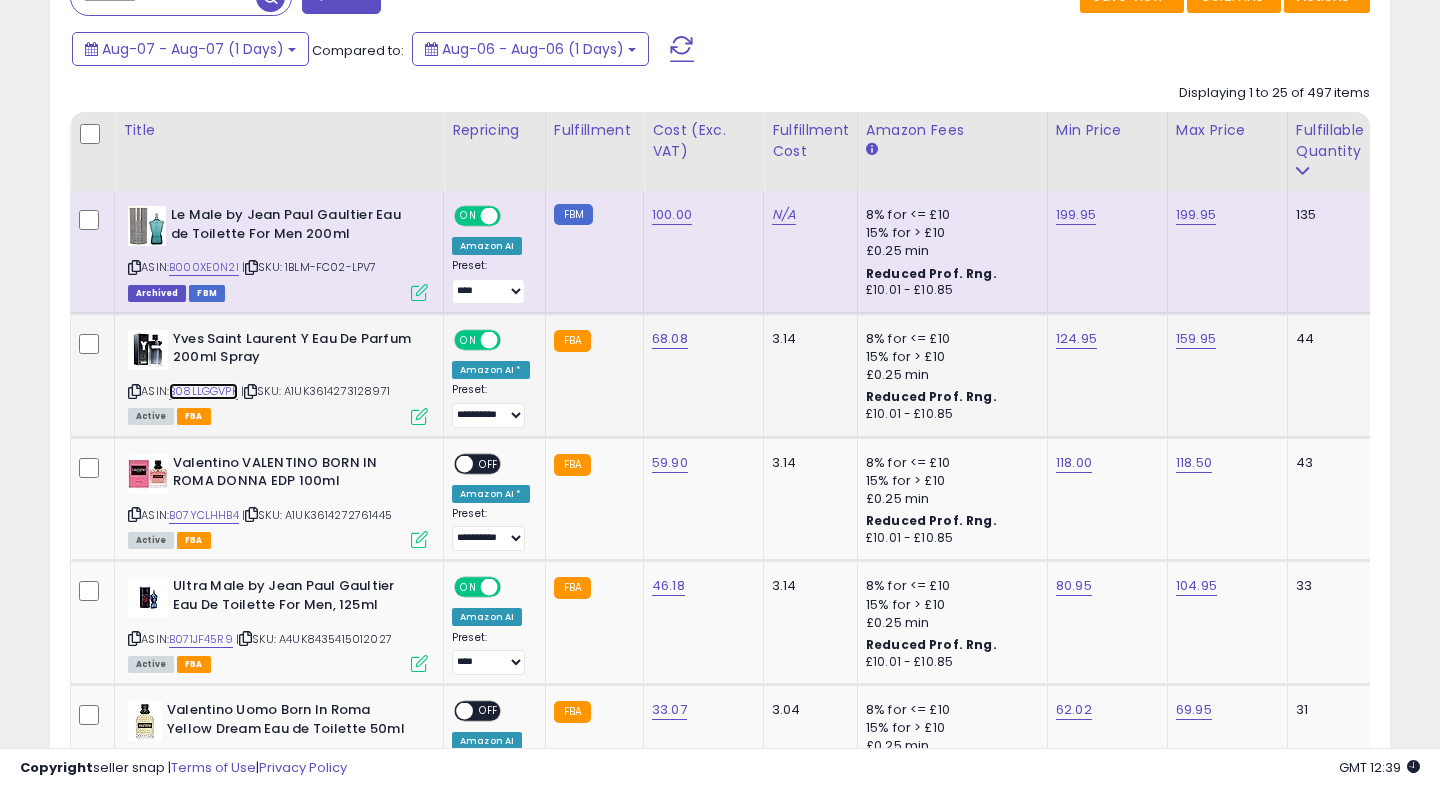 click on "B08LLGGVPK" at bounding box center [203, 391] 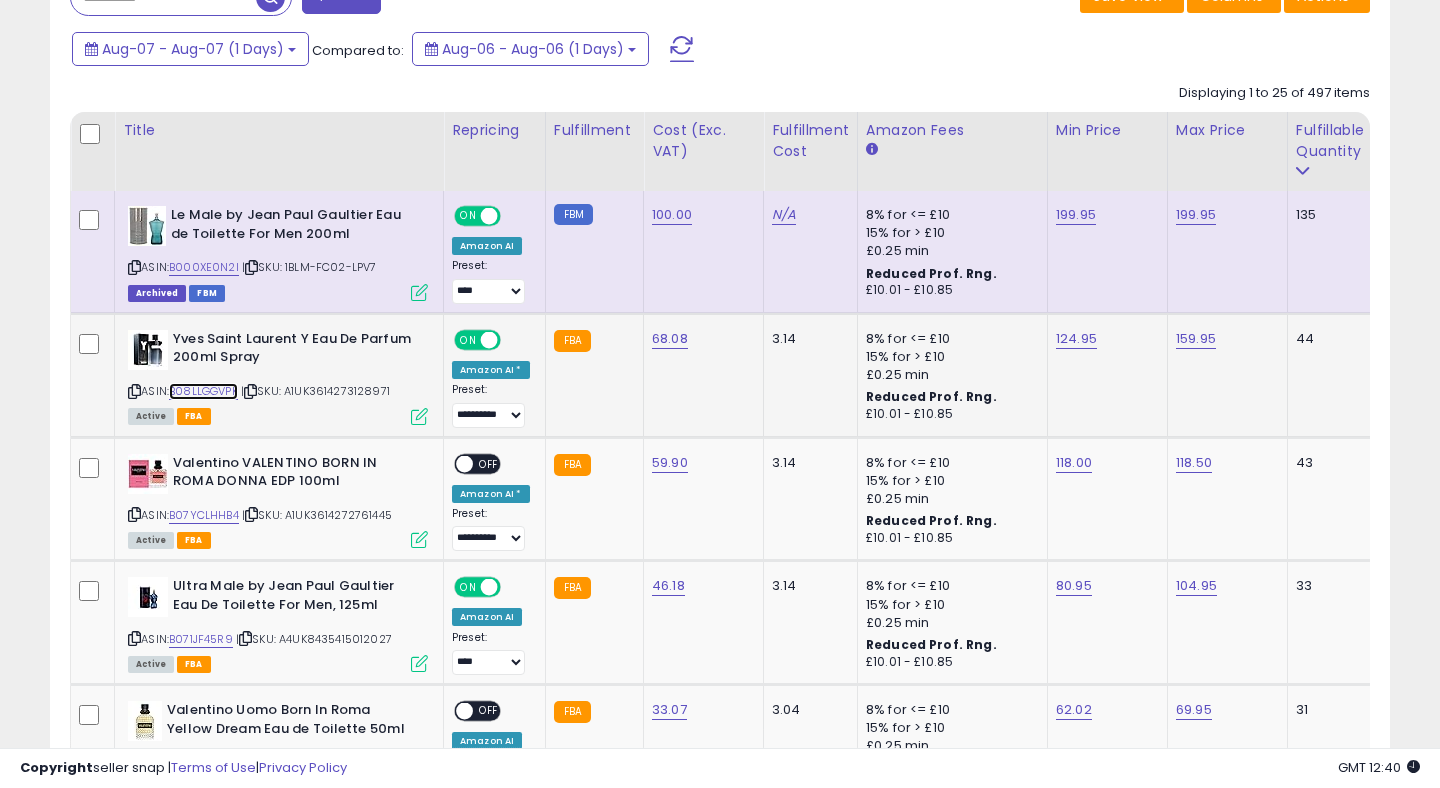 scroll, scrollTop: 0, scrollLeft: 544, axis: horizontal 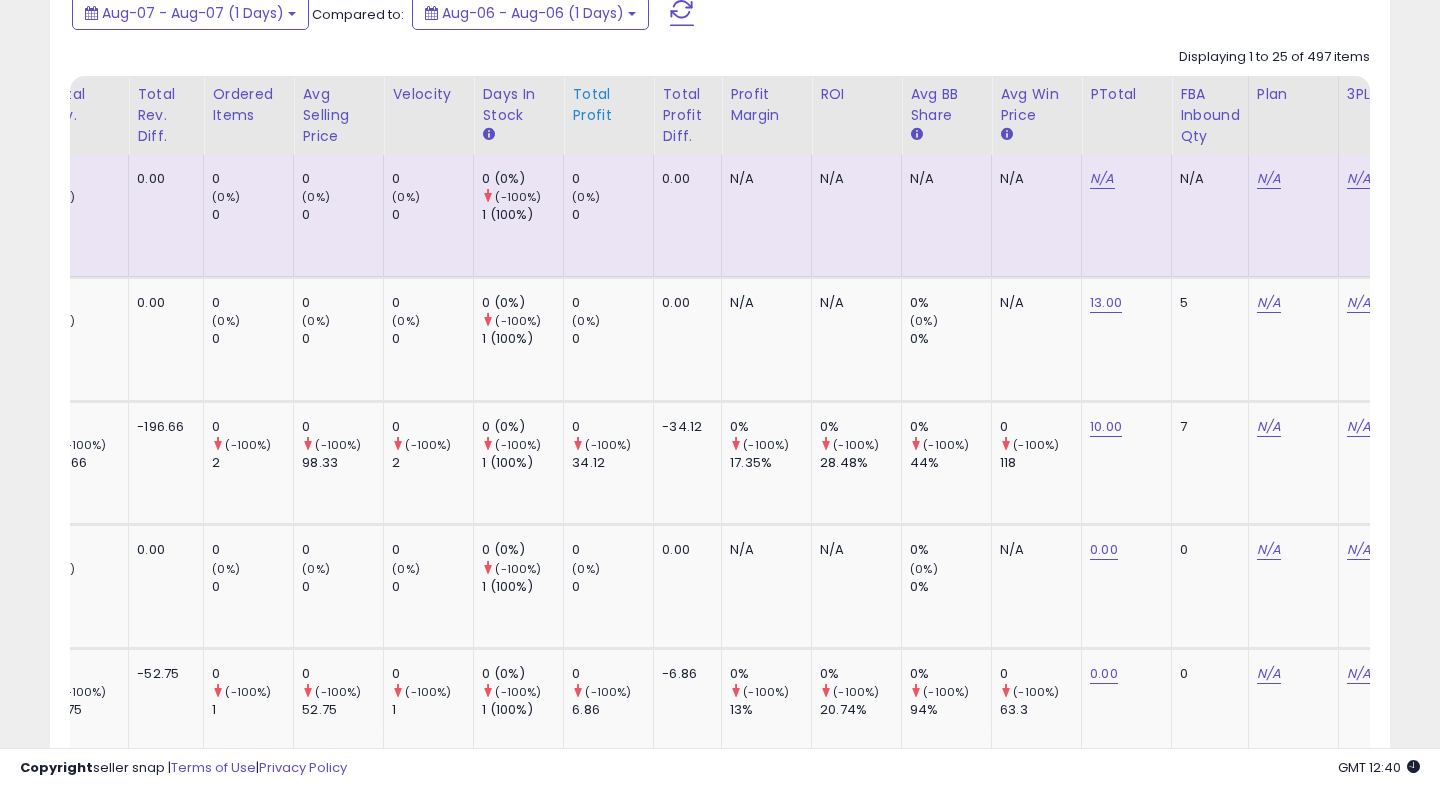 click on "Total Profit" at bounding box center (608, 105) 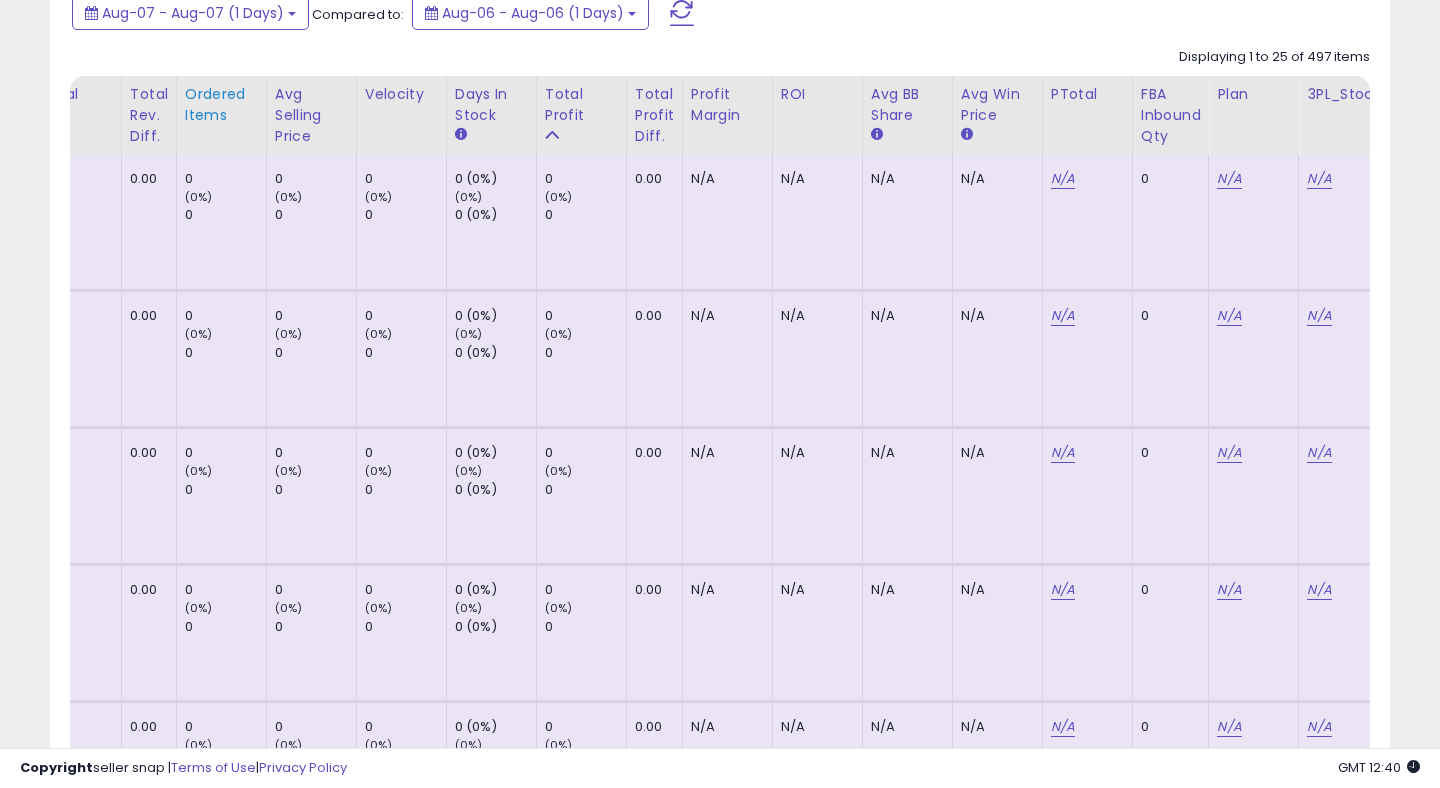 click on "Ordered Items" at bounding box center (221, 105) 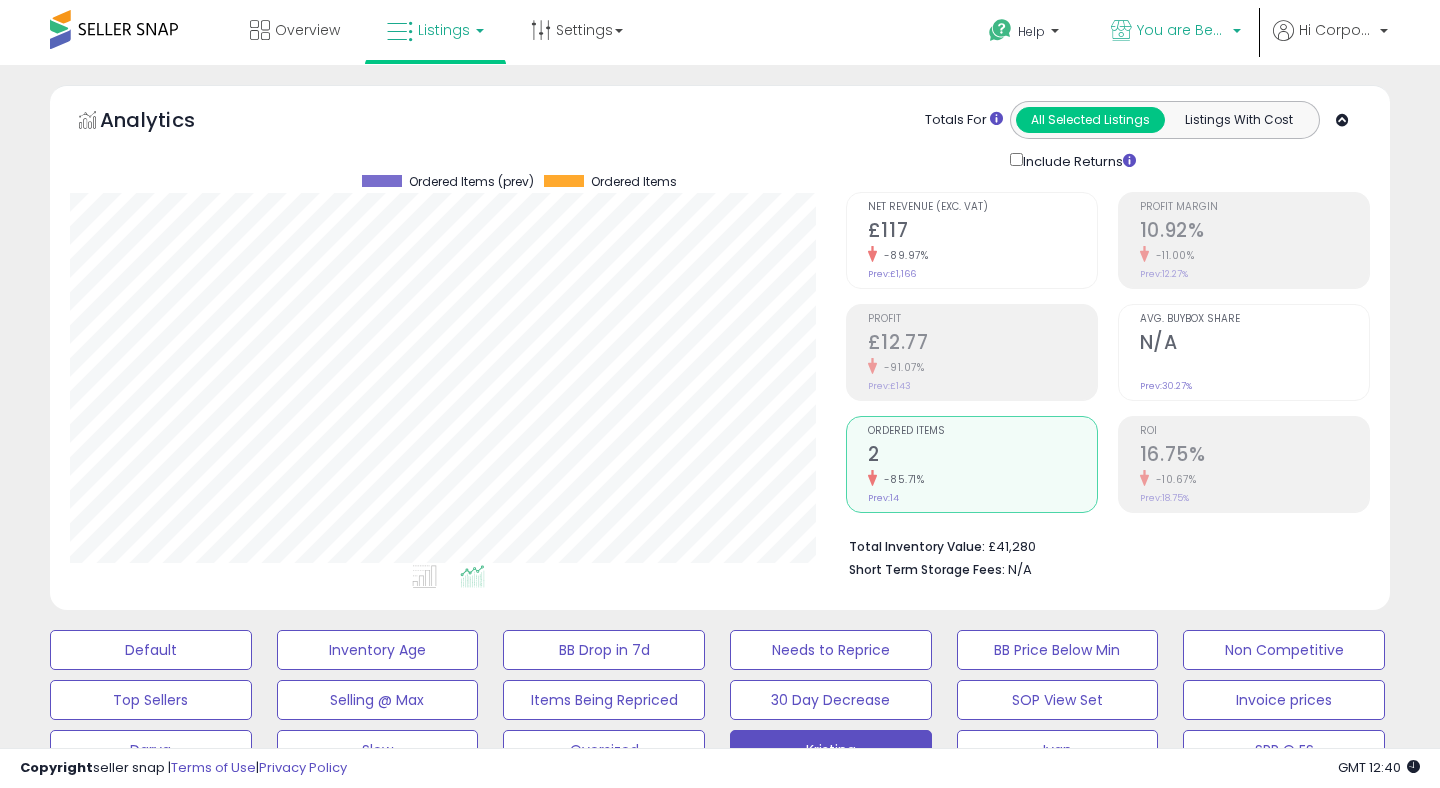 click on "You are Beautiful (UK)" at bounding box center (1182, 30) 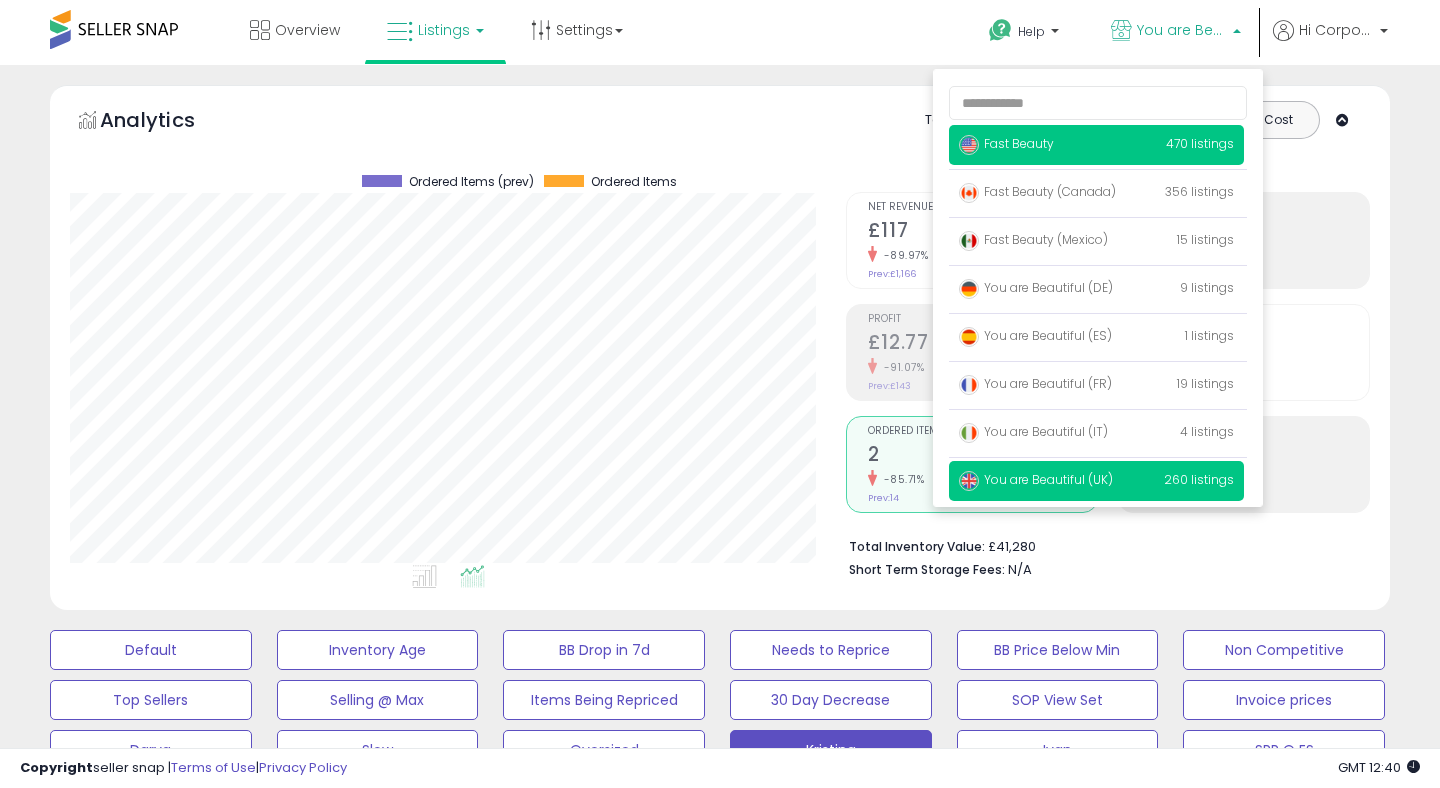 click on "Fast Beauty
470
listings" at bounding box center [1096, 145] 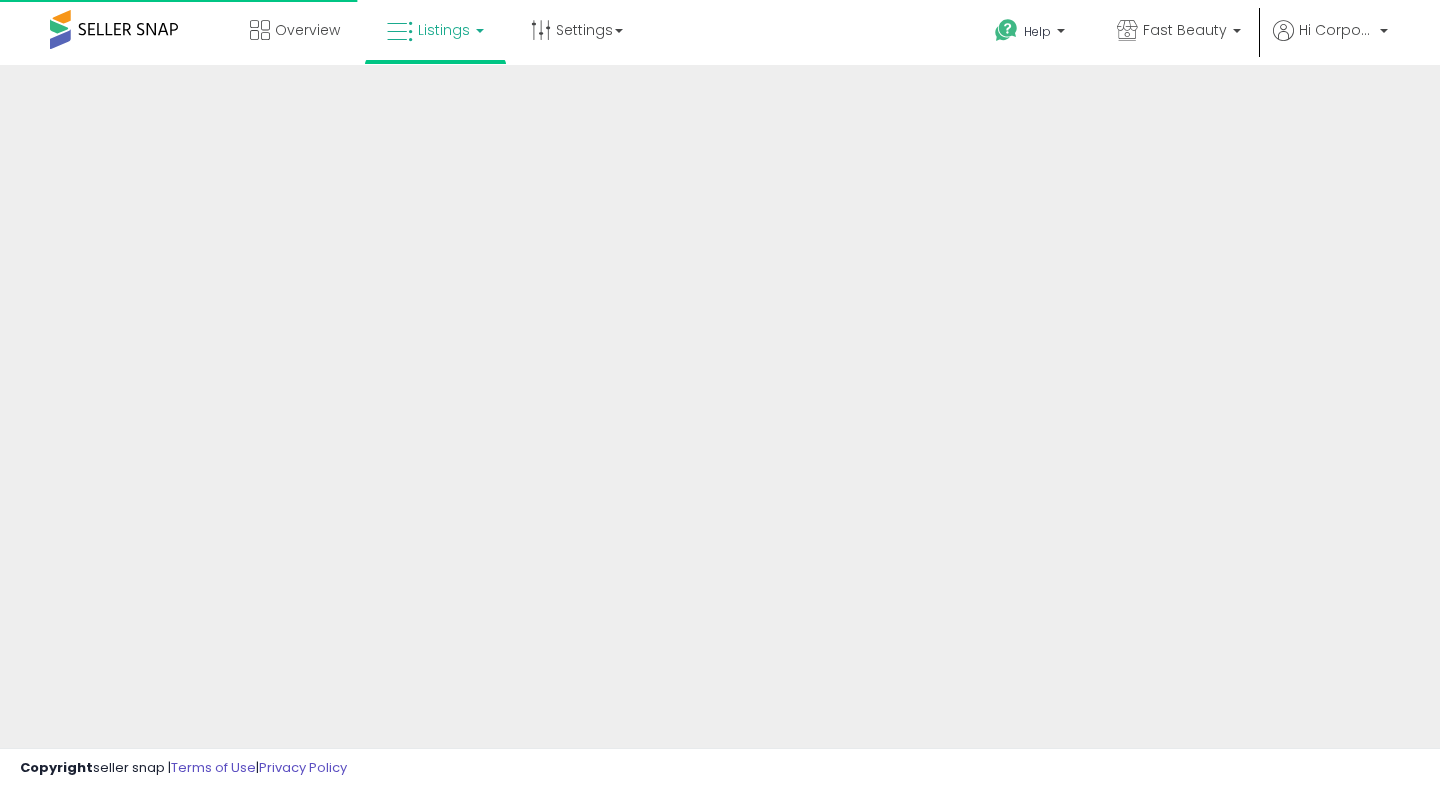 scroll, scrollTop: 0, scrollLeft: 0, axis: both 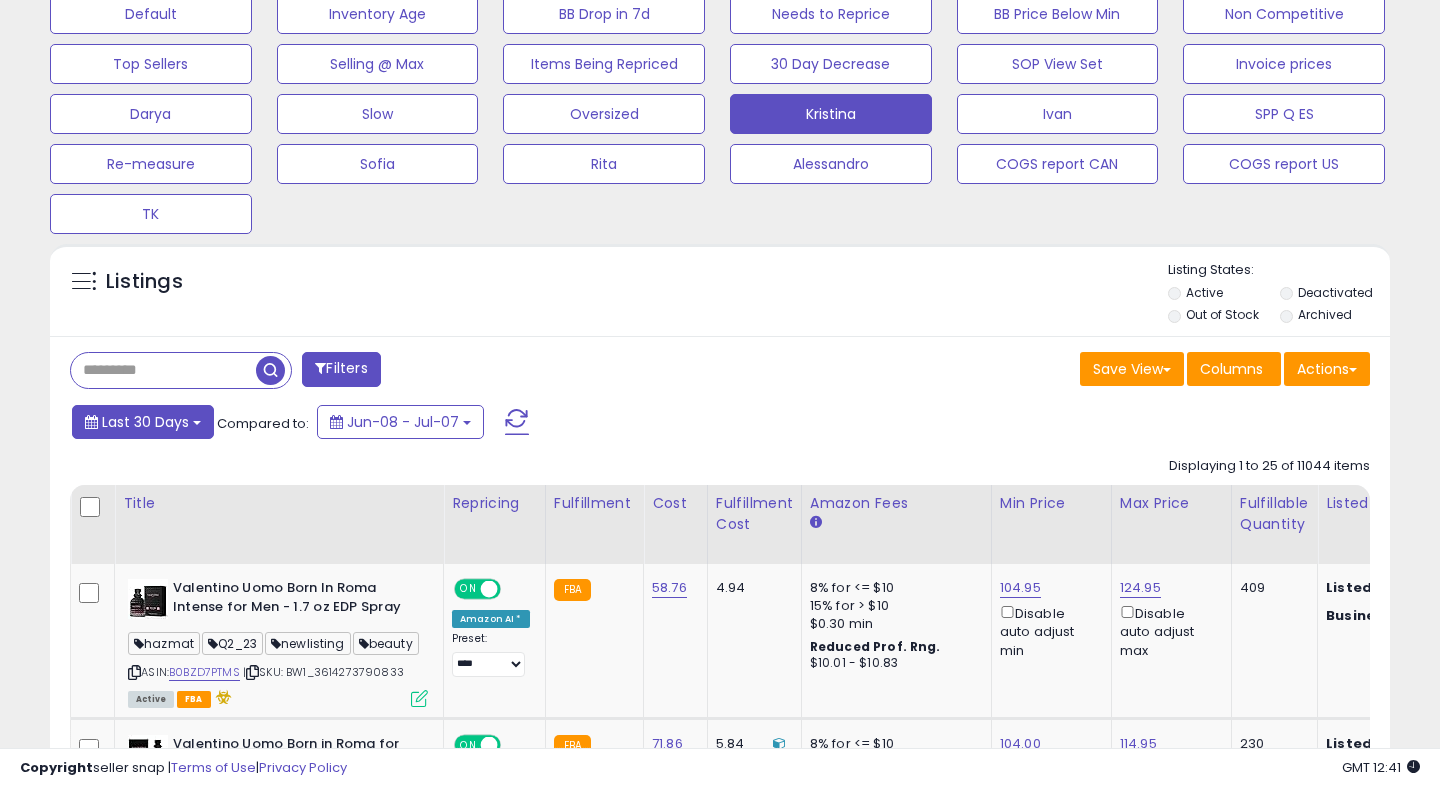 click on "Last 30 Days" at bounding box center (145, 422) 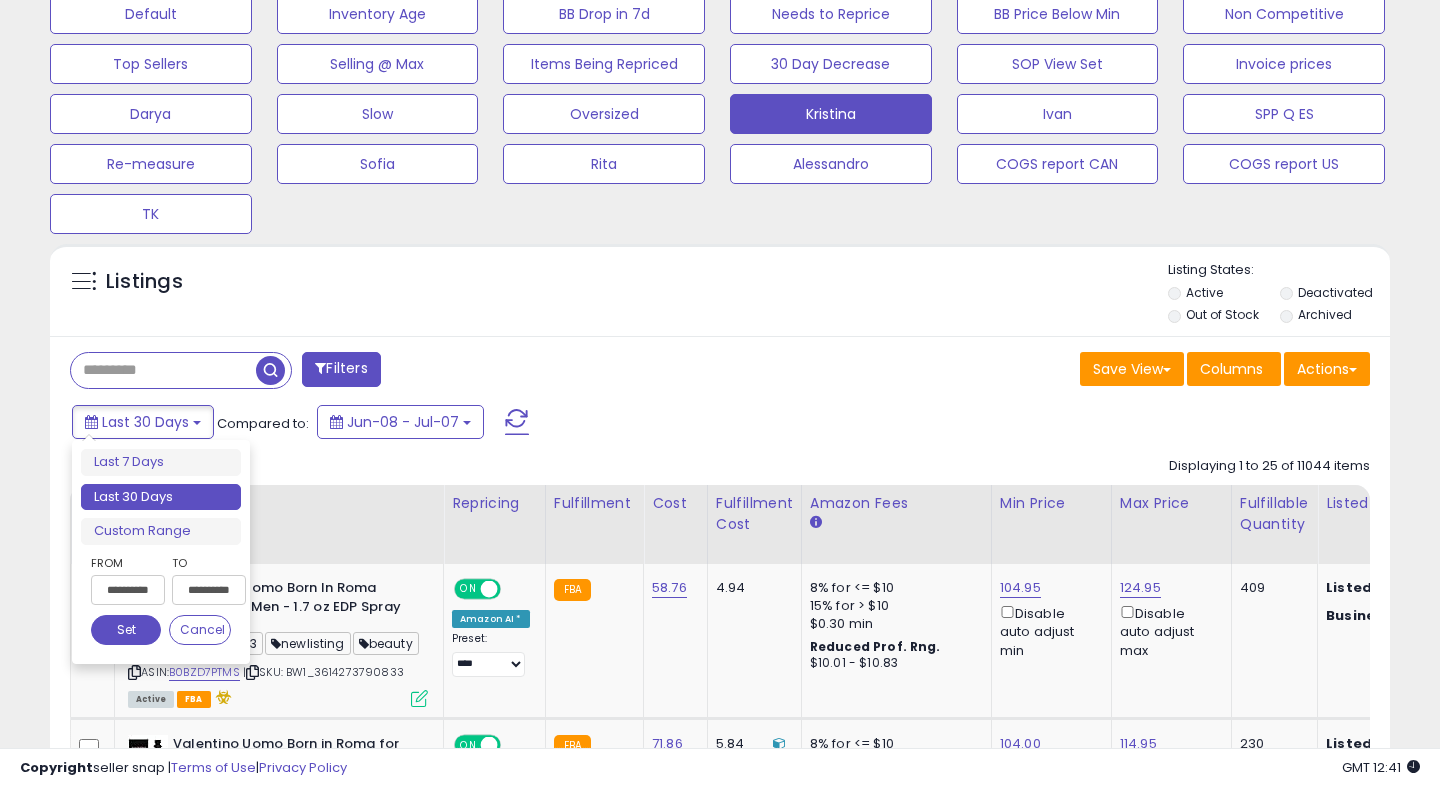 click on "**********" at bounding box center (128, 590) 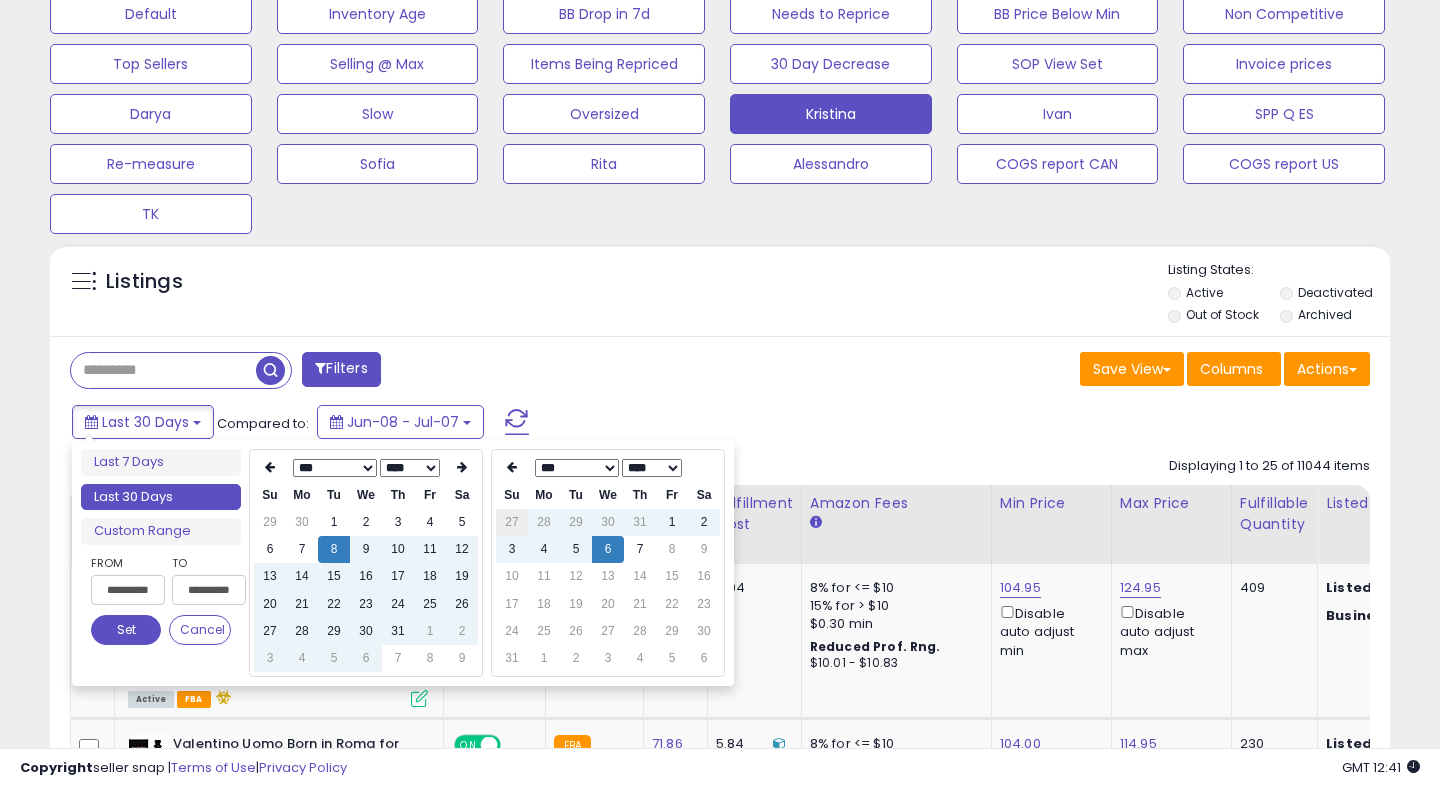 type on "**********" 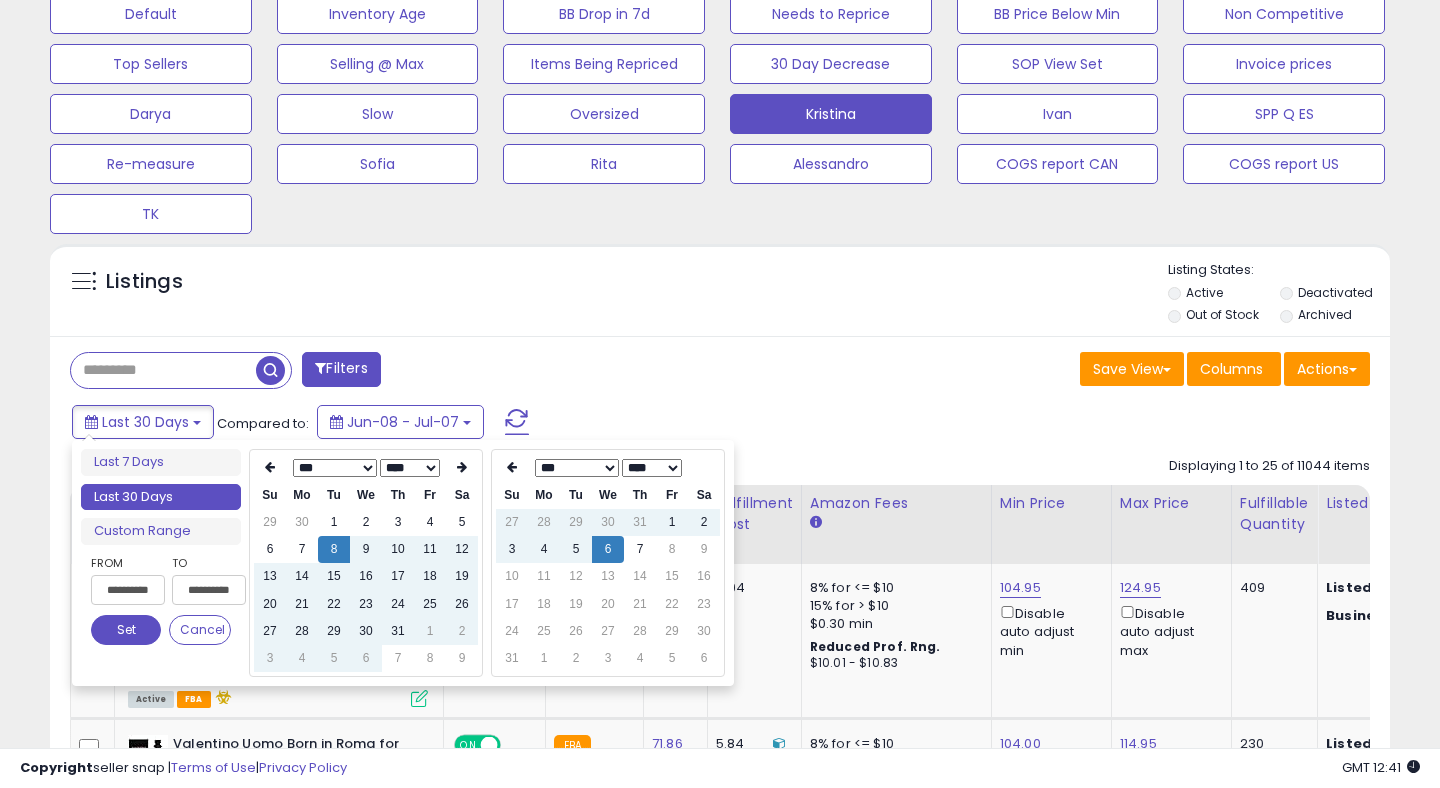 type on "**********" 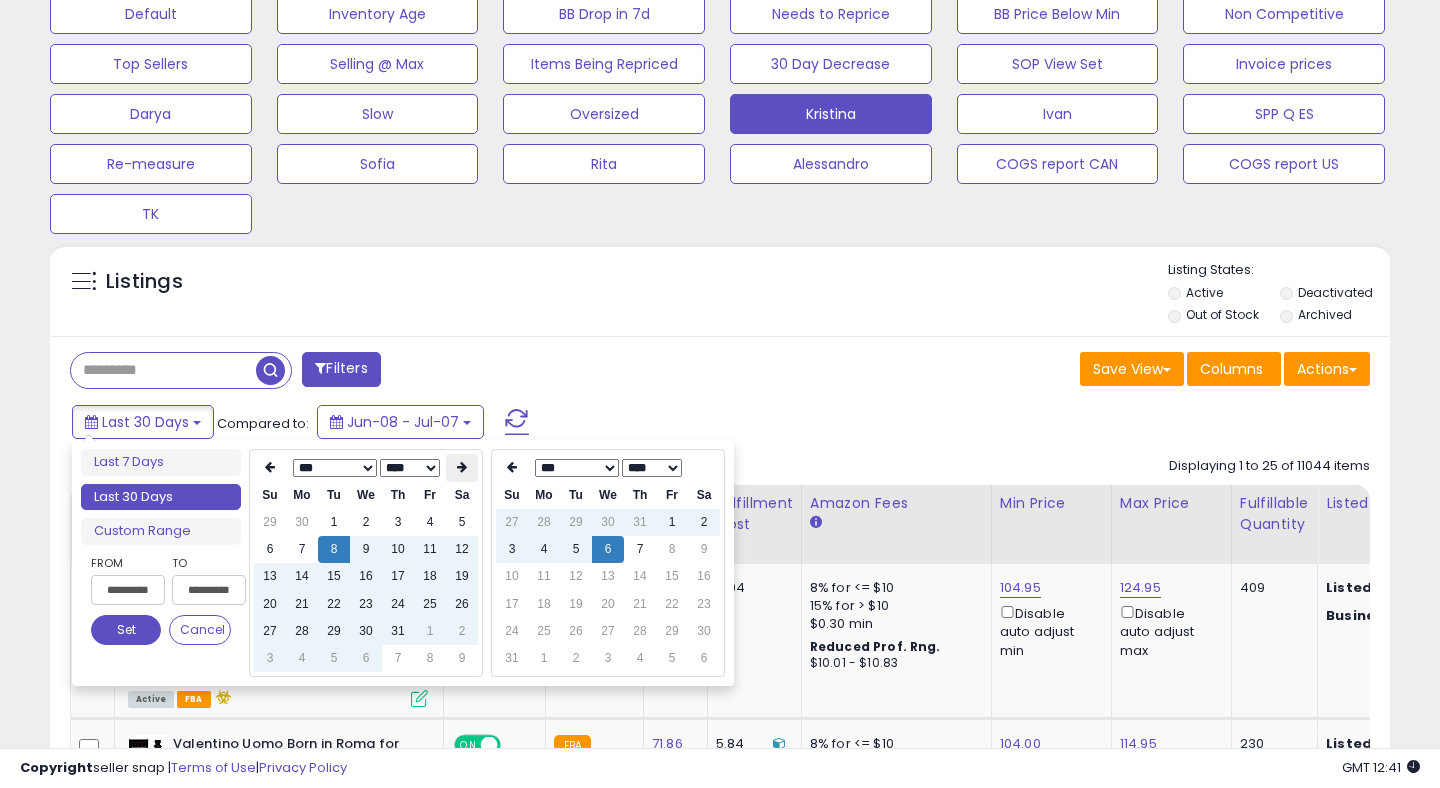 click at bounding box center (462, 467) 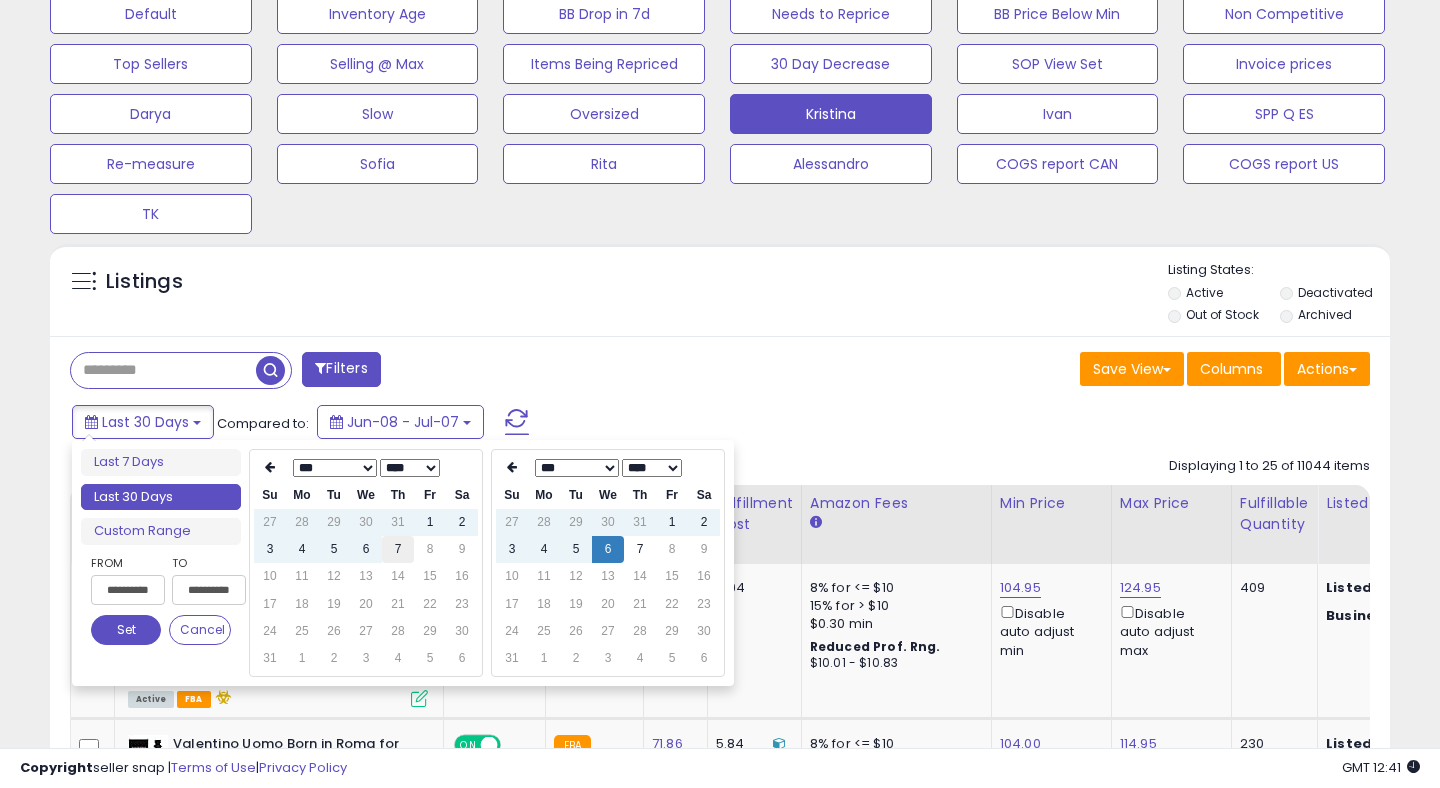 type on "**********" 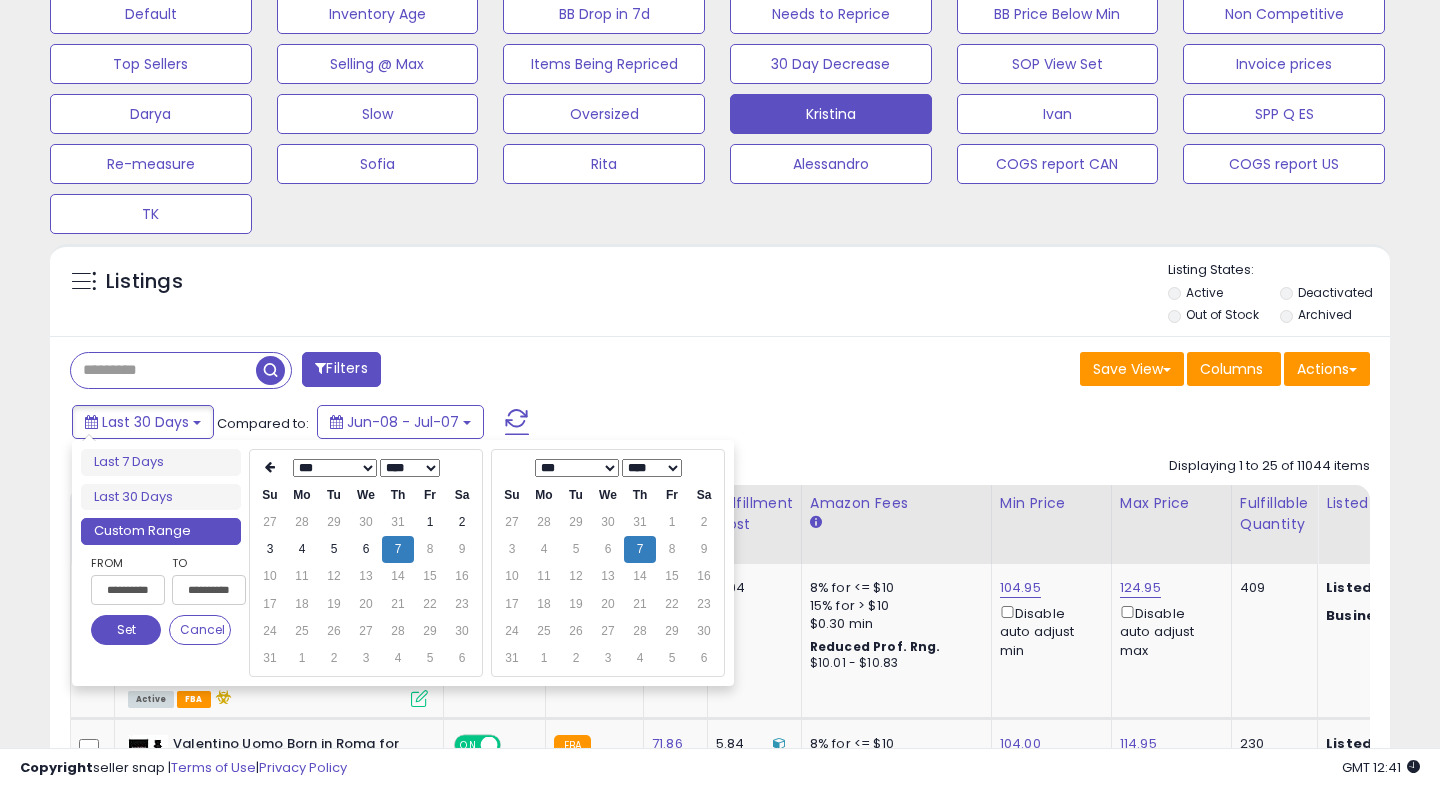 click on "Set" at bounding box center [126, 630] 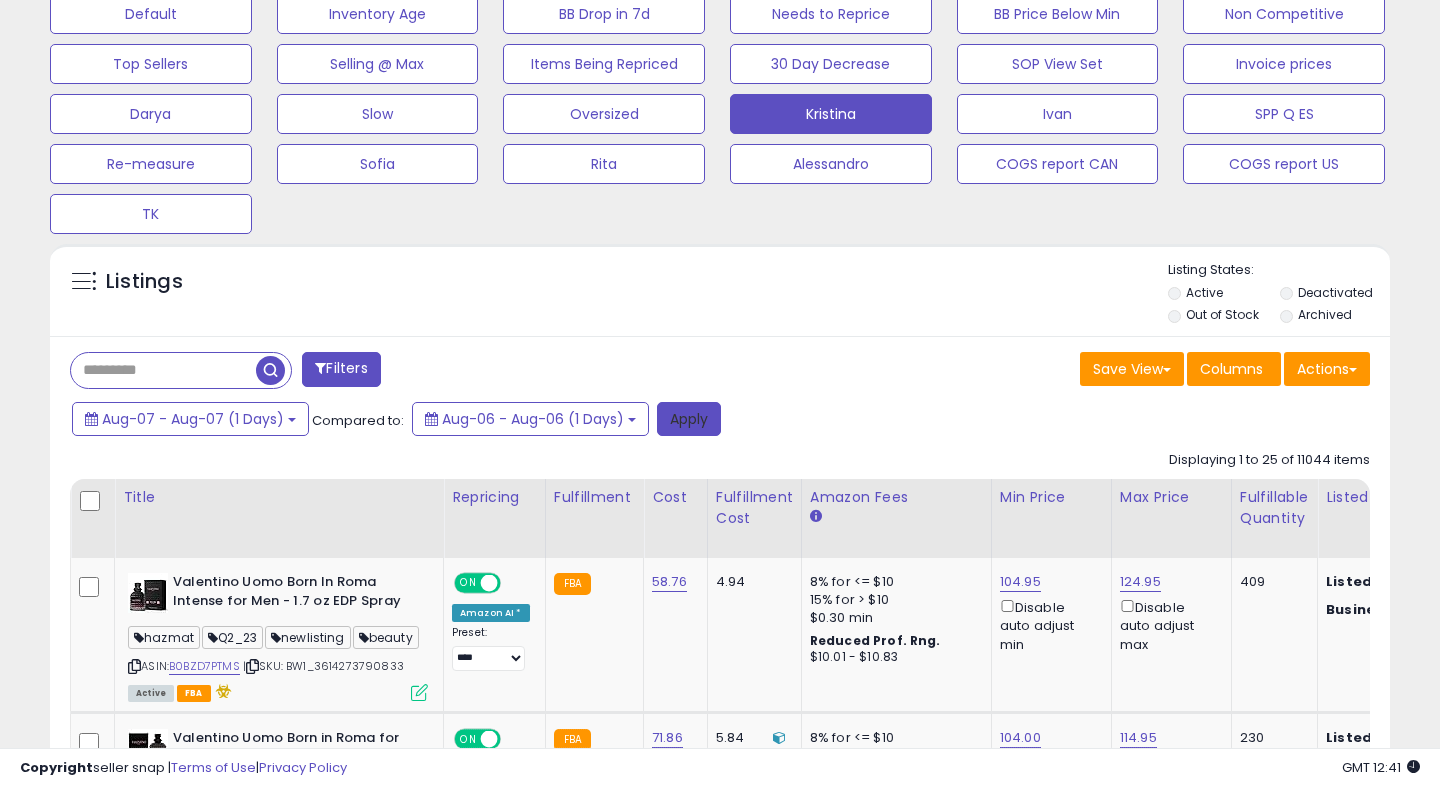 click on "Apply" at bounding box center [689, 419] 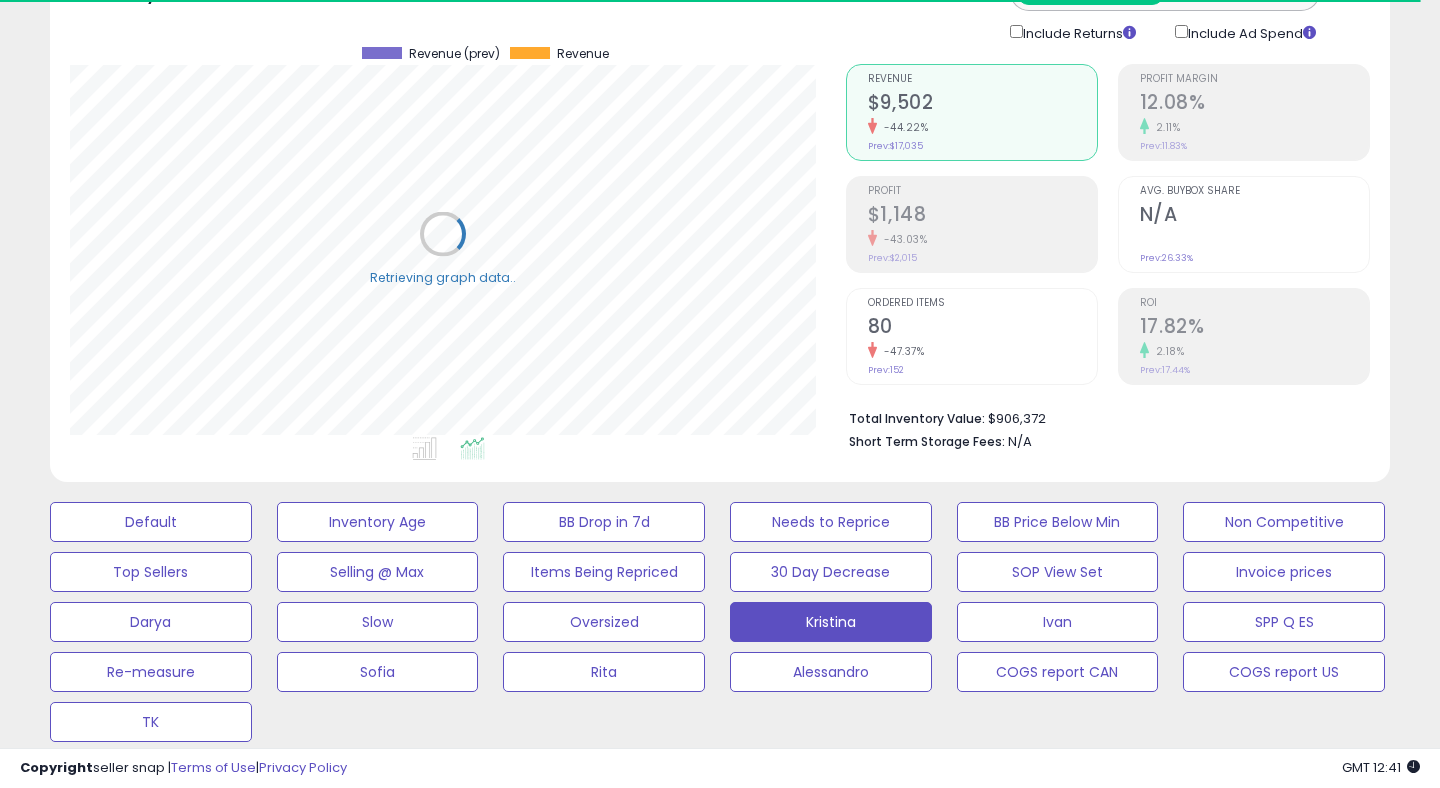 scroll, scrollTop: 0, scrollLeft: 0, axis: both 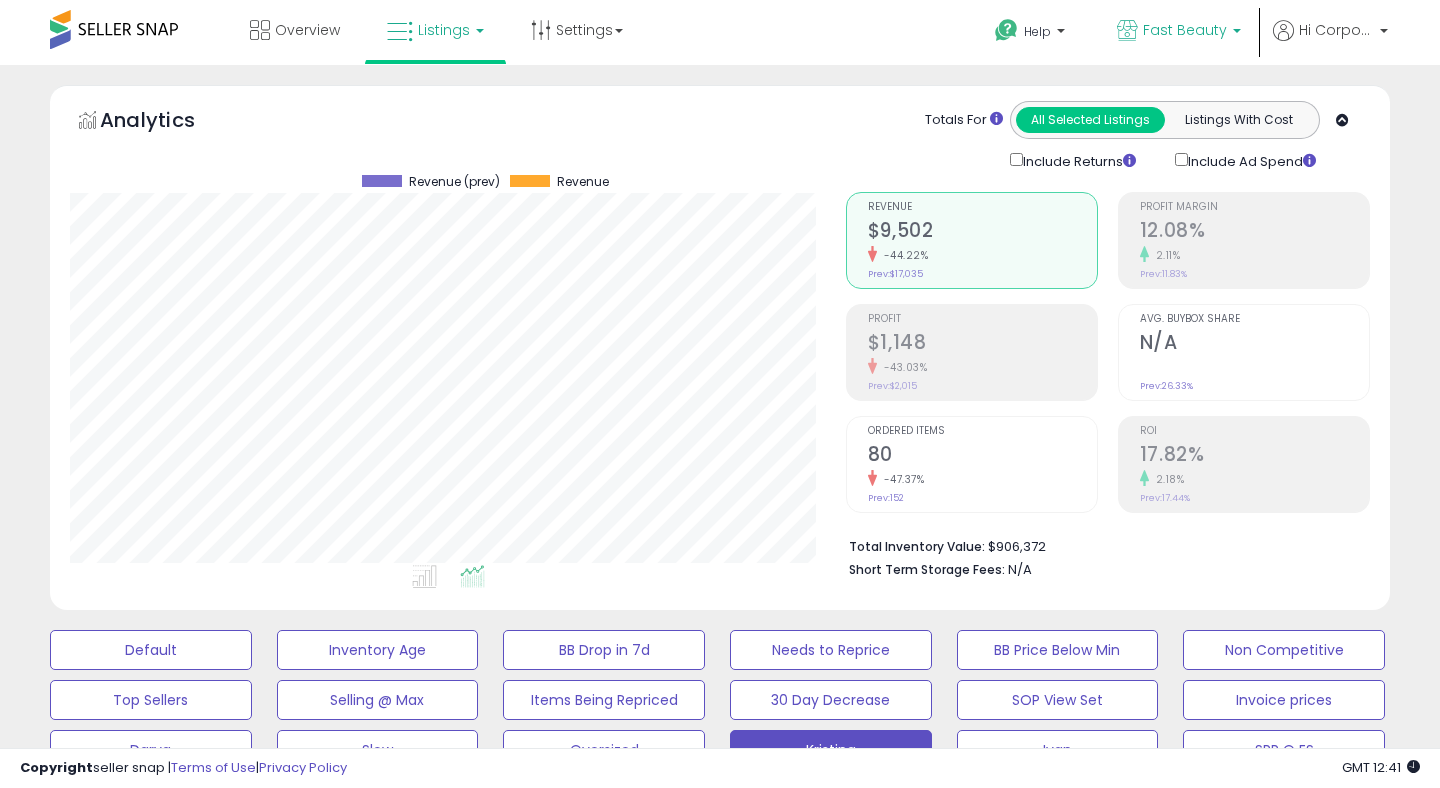 click on "Fast Beauty" at bounding box center [1185, 30] 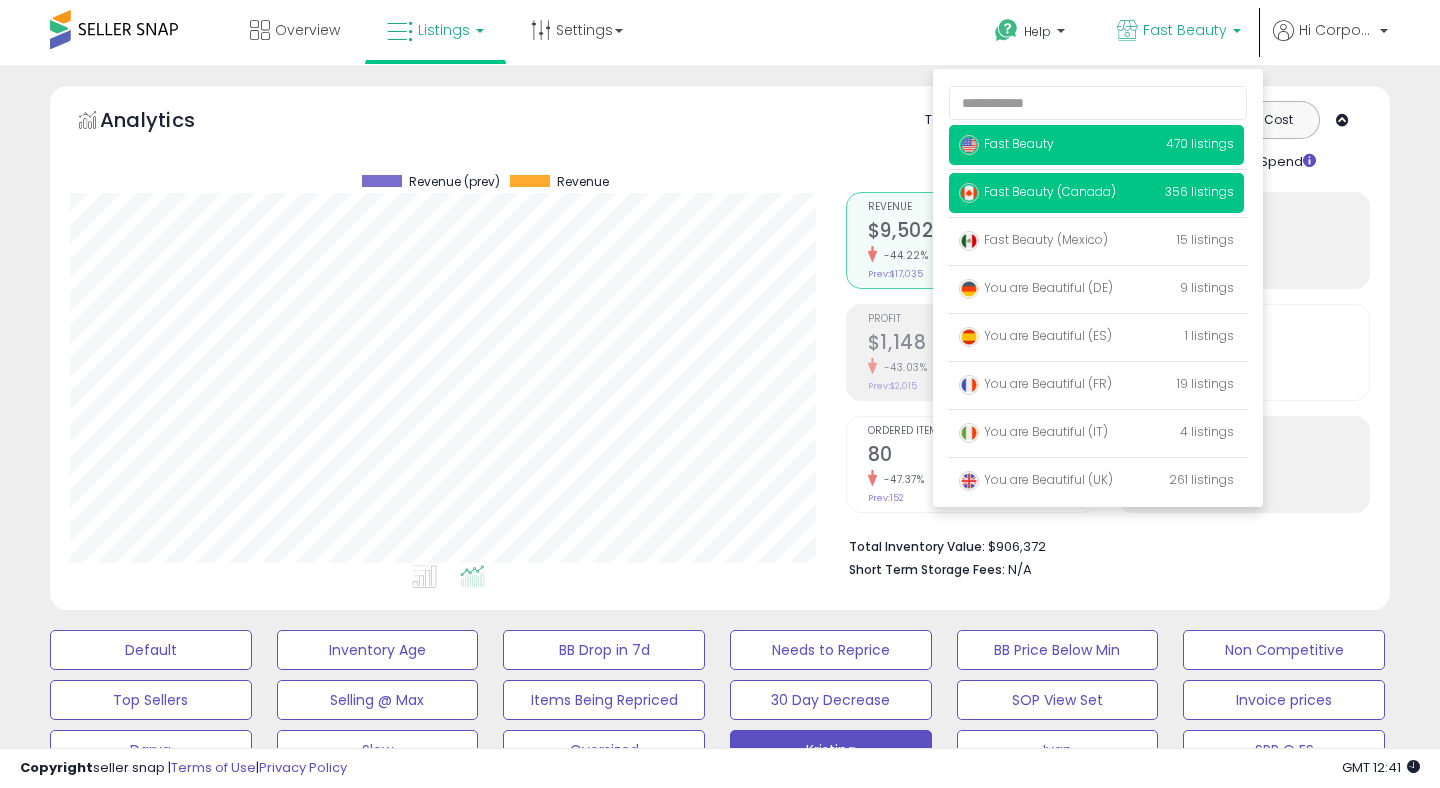 click on "Fast Beauty (Canada)" at bounding box center (1037, 191) 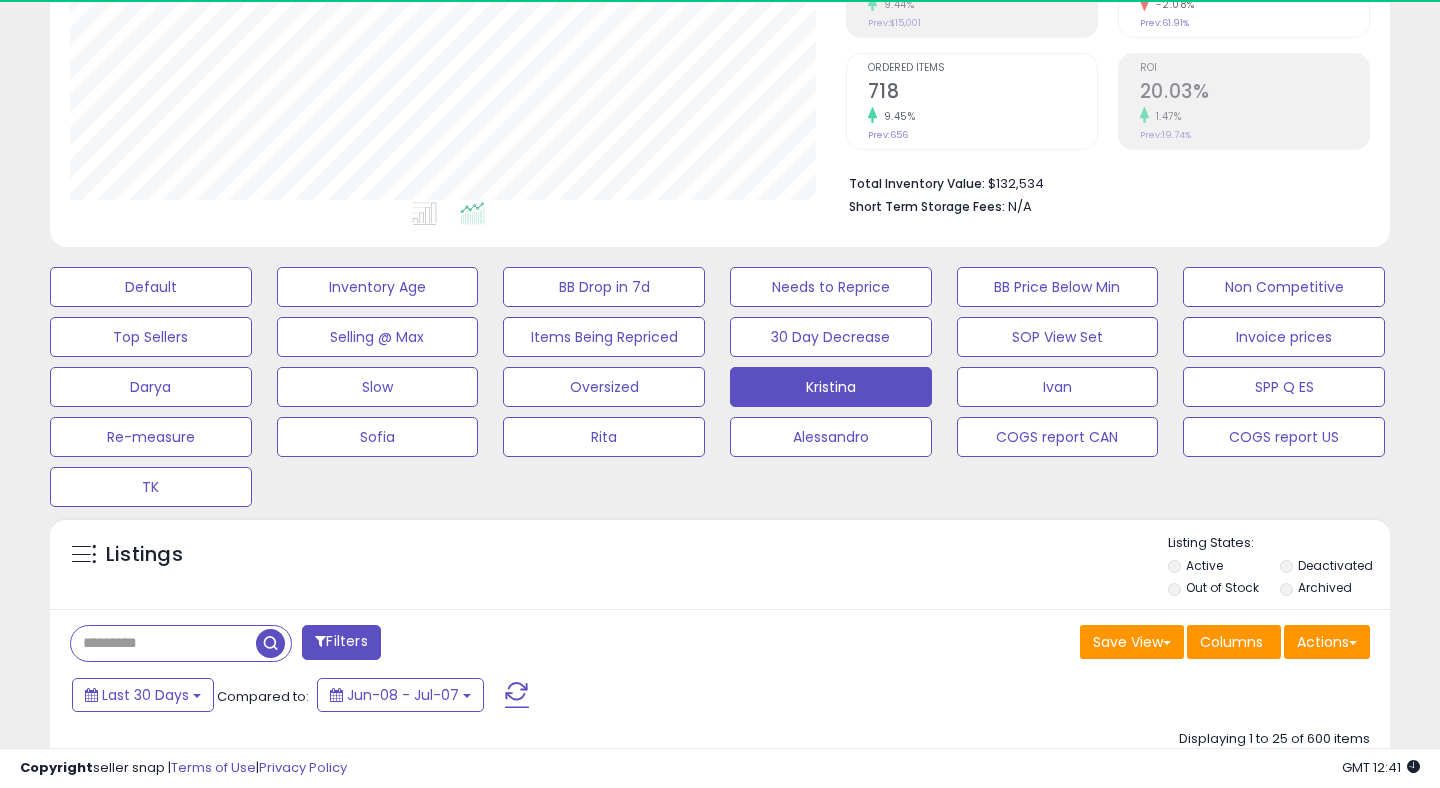 scroll, scrollTop: 439, scrollLeft: 0, axis: vertical 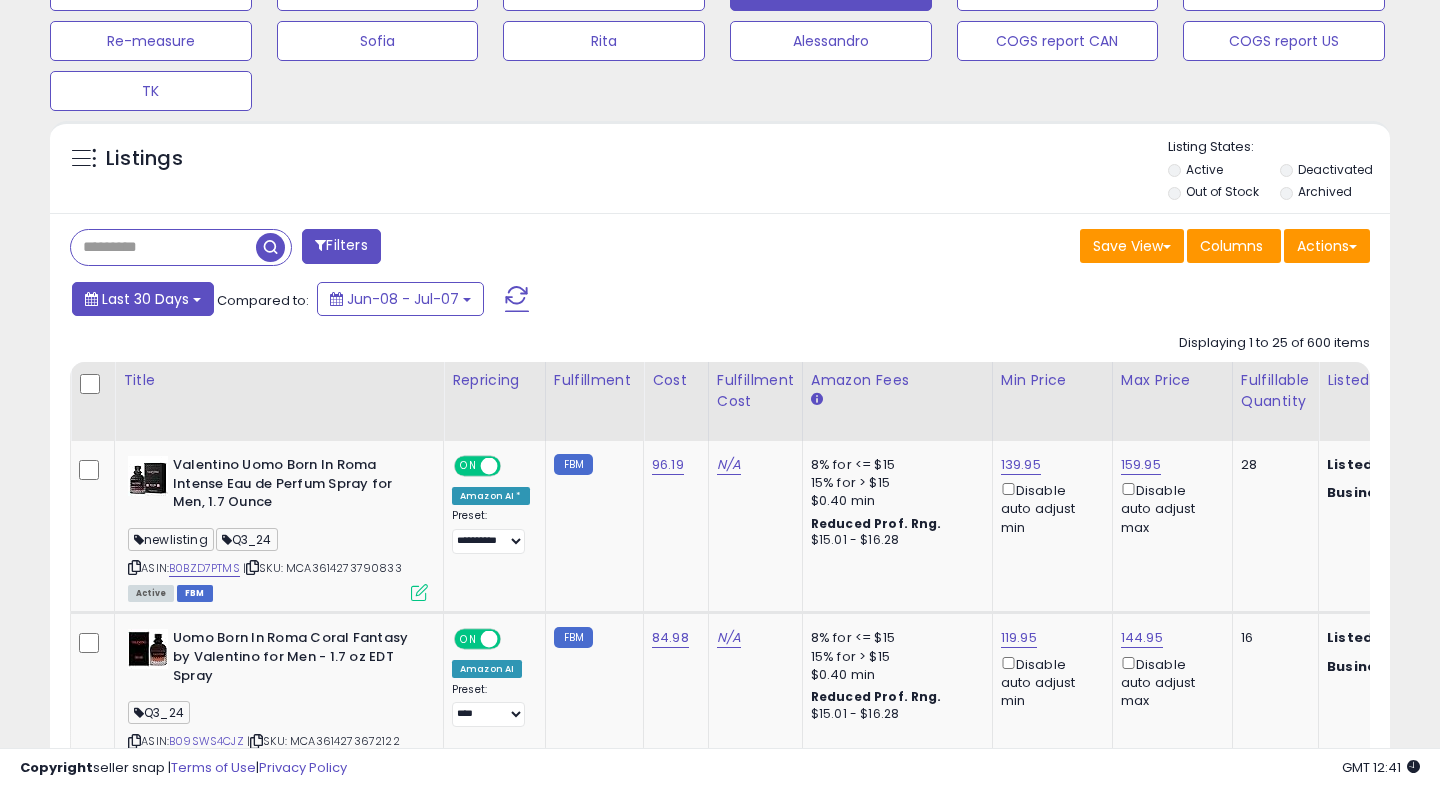 click on "Last 30 Days" at bounding box center (145, 299) 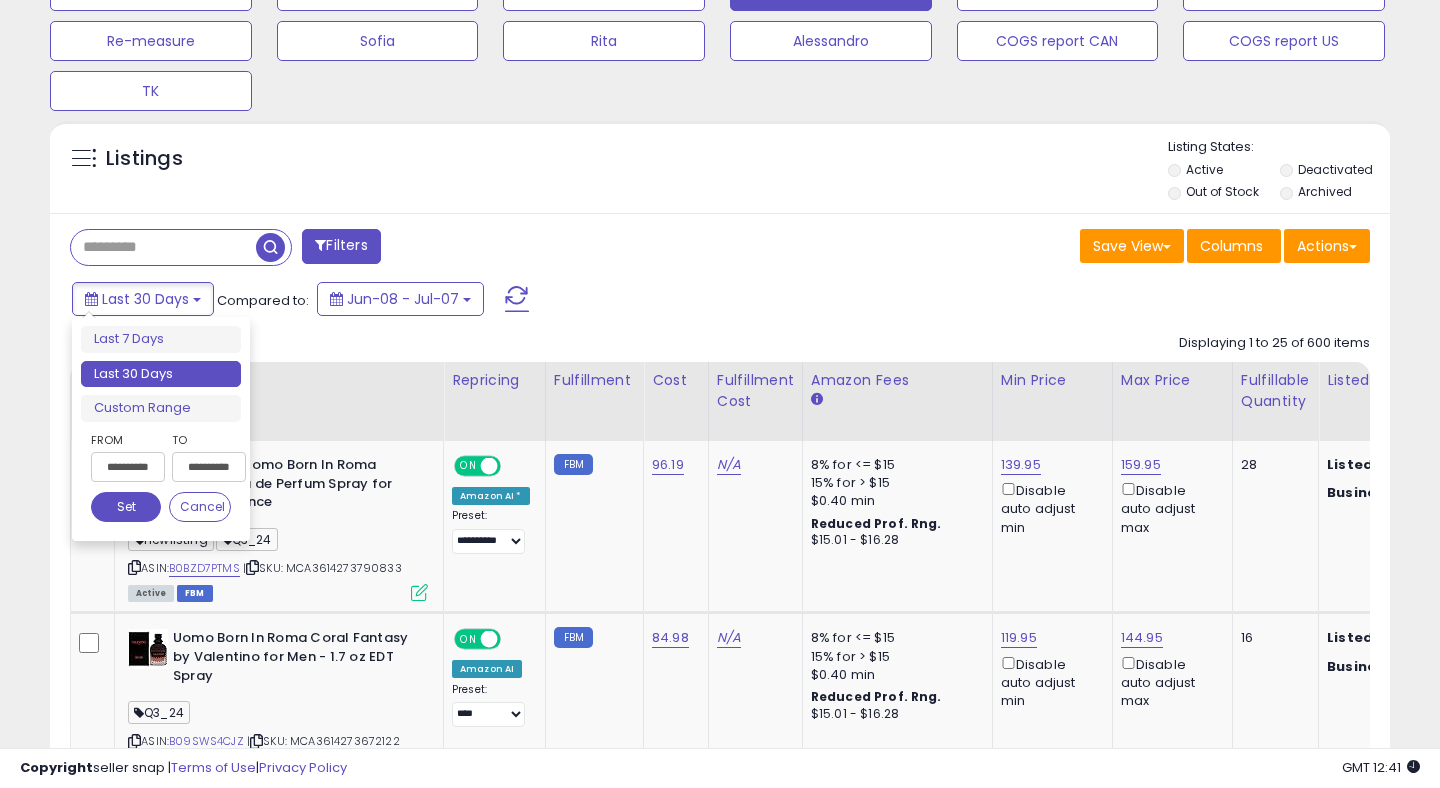 click on "**********" at bounding box center [128, 467] 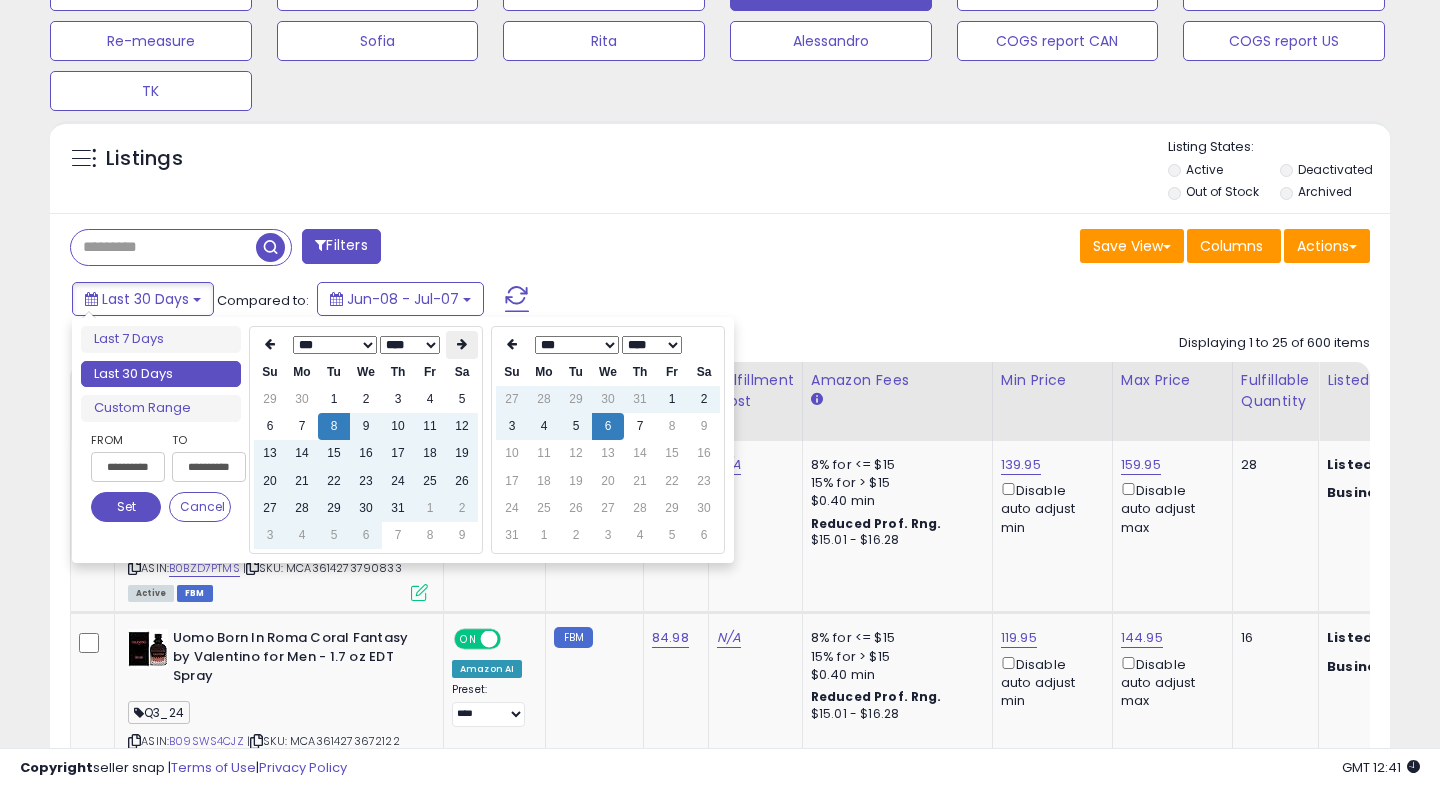 click at bounding box center [462, 344] 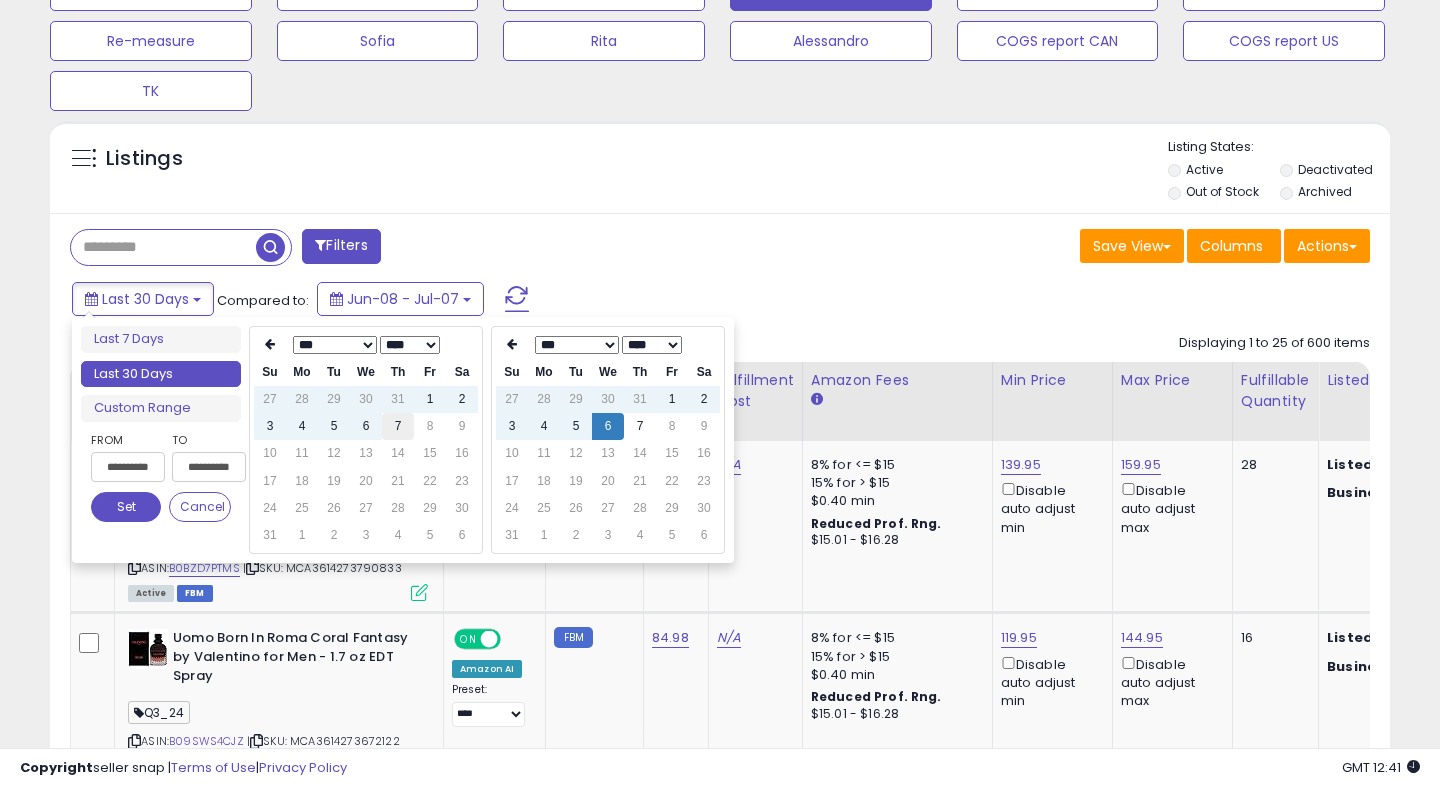 type on "**********" 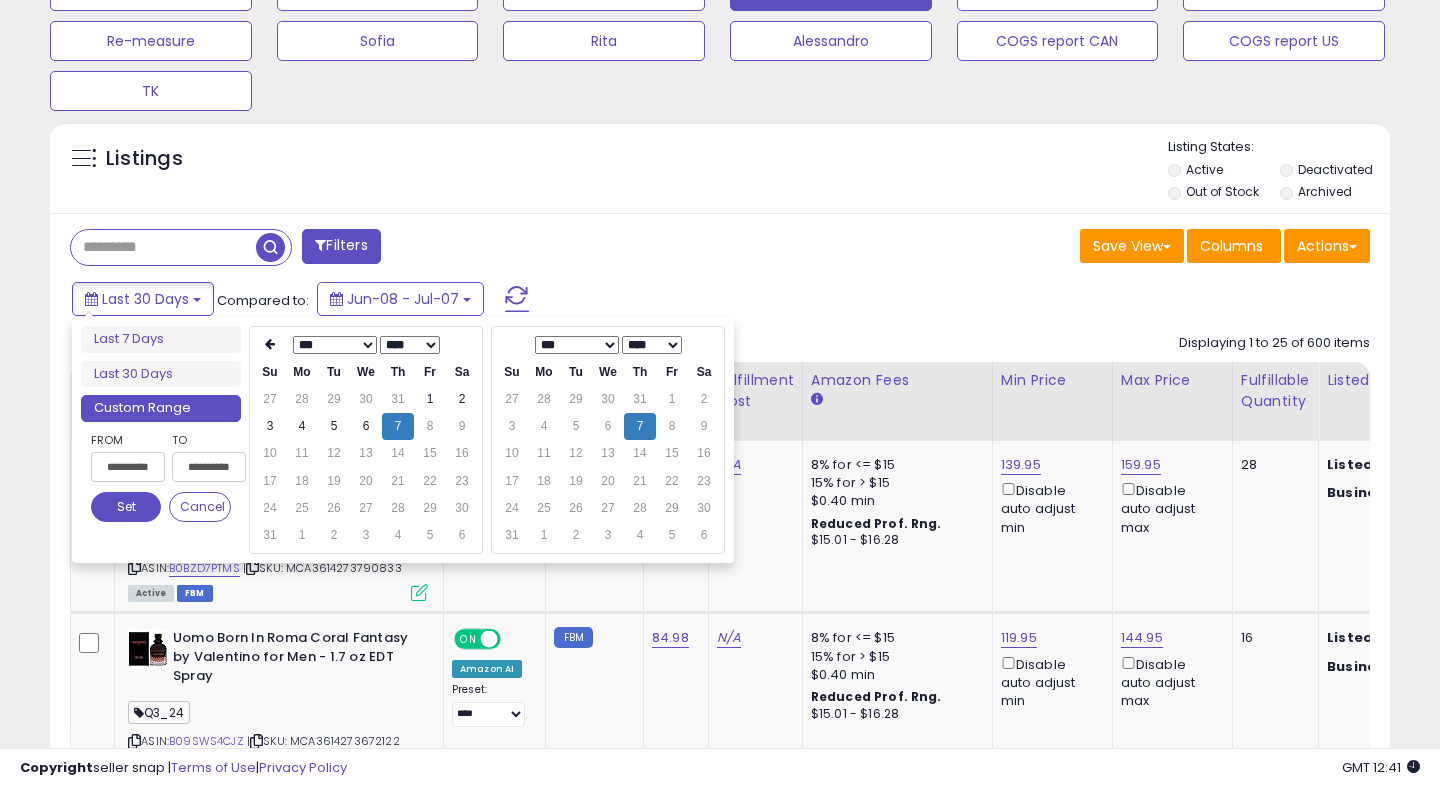 type on "**********" 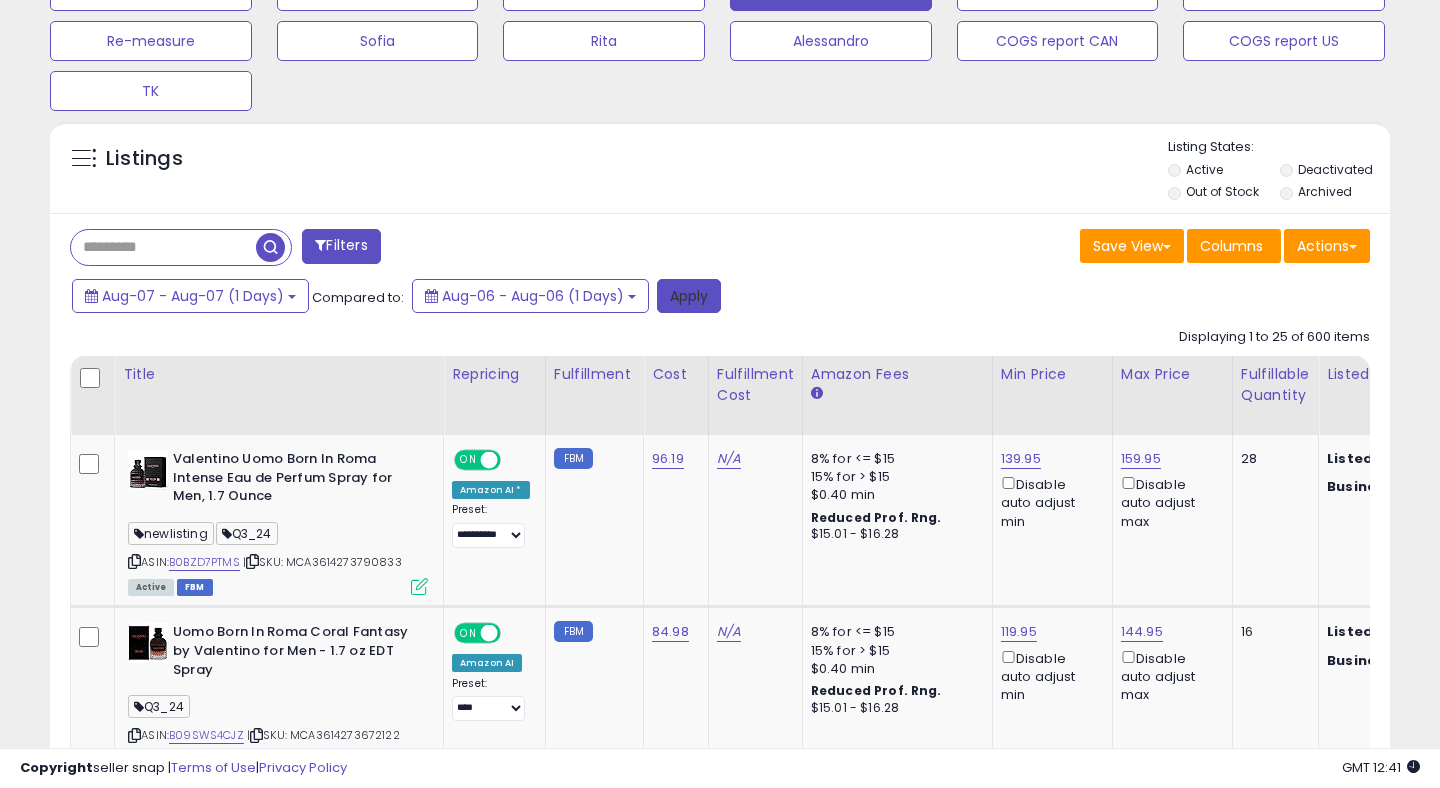 click on "Apply" at bounding box center [689, 296] 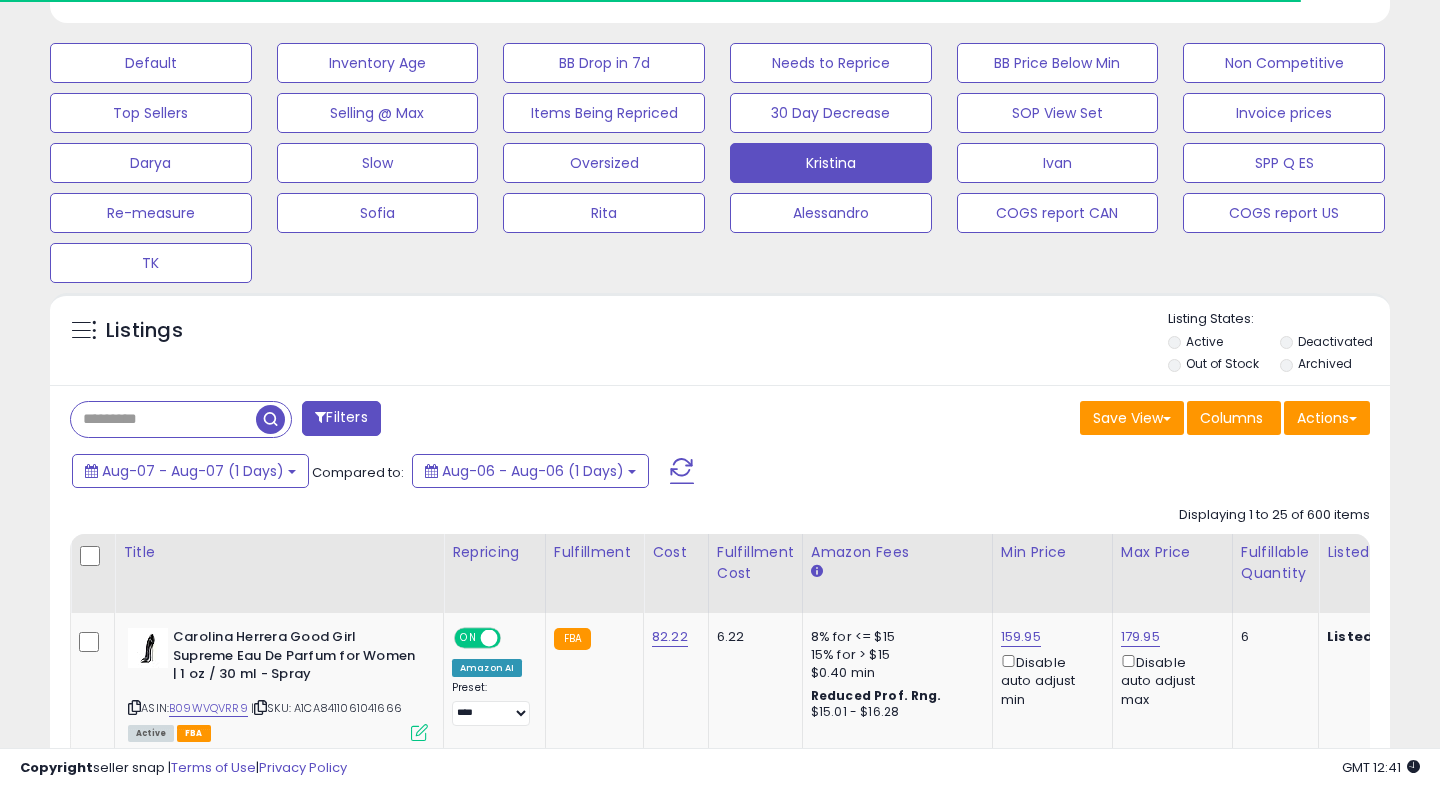 scroll, scrollTop: 759, scrollLeft: 0, axis: vertical 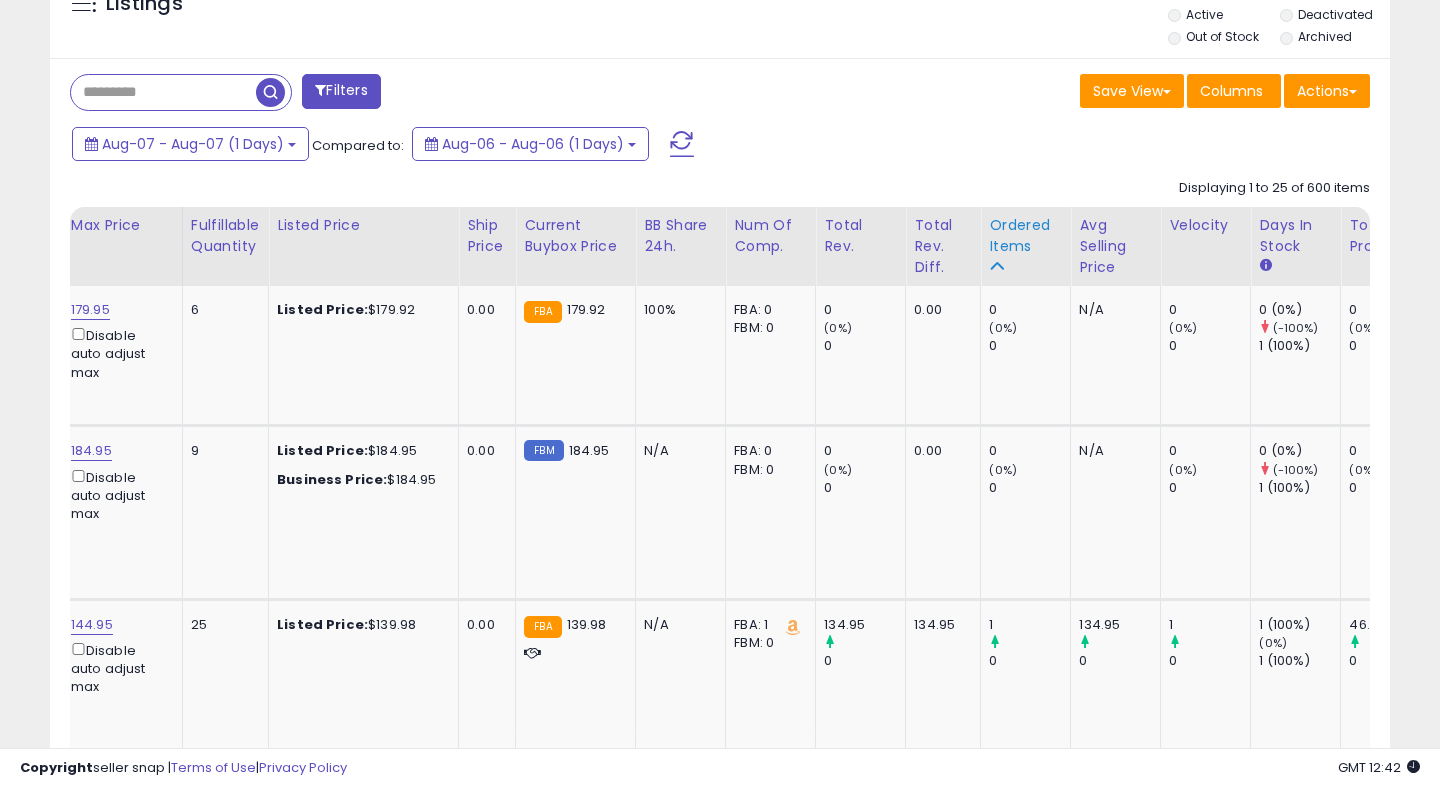 click on "Ordered Items" at bounding box center [1025, 236] 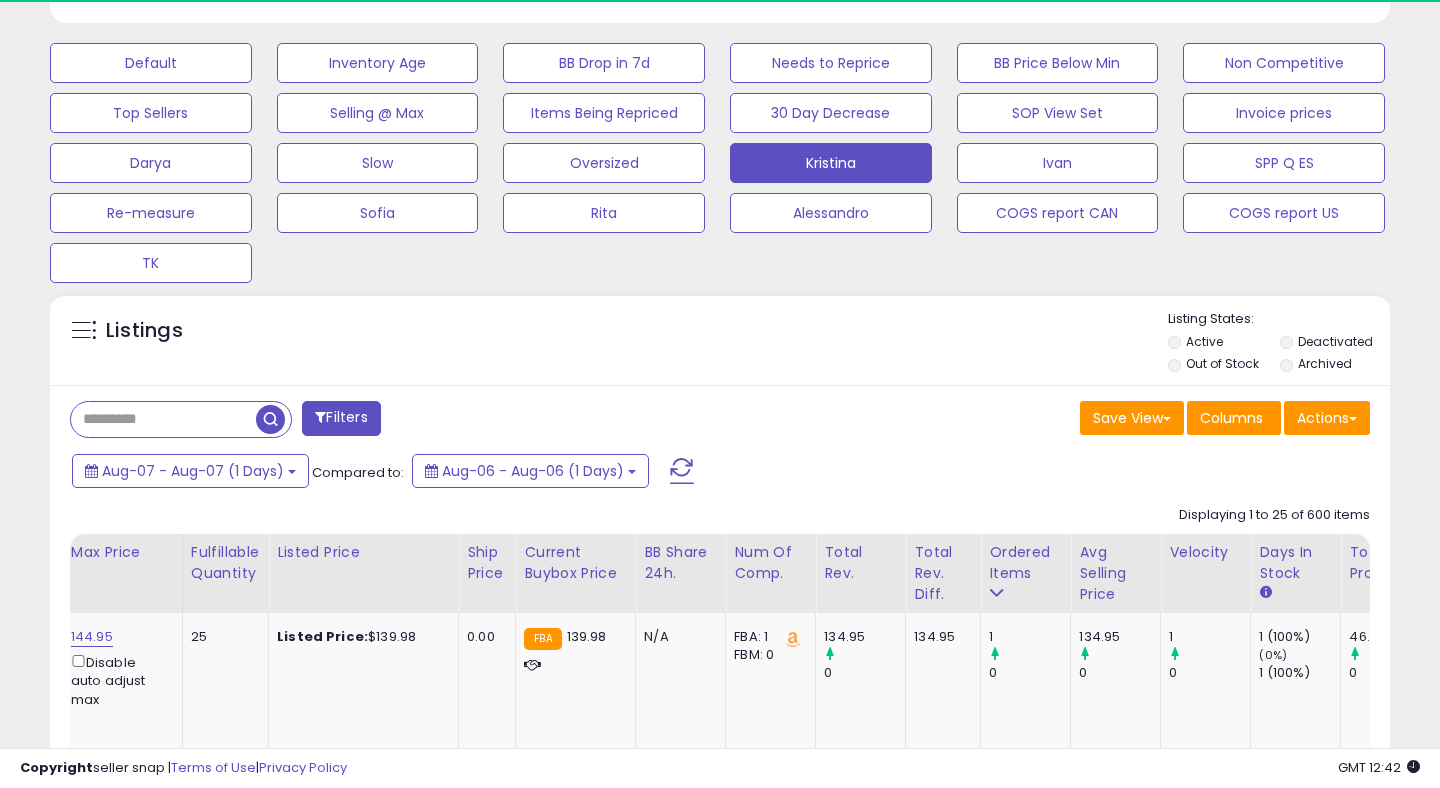 scroll, scrollTop: 914, scrollLeft: 0, axis: vertical 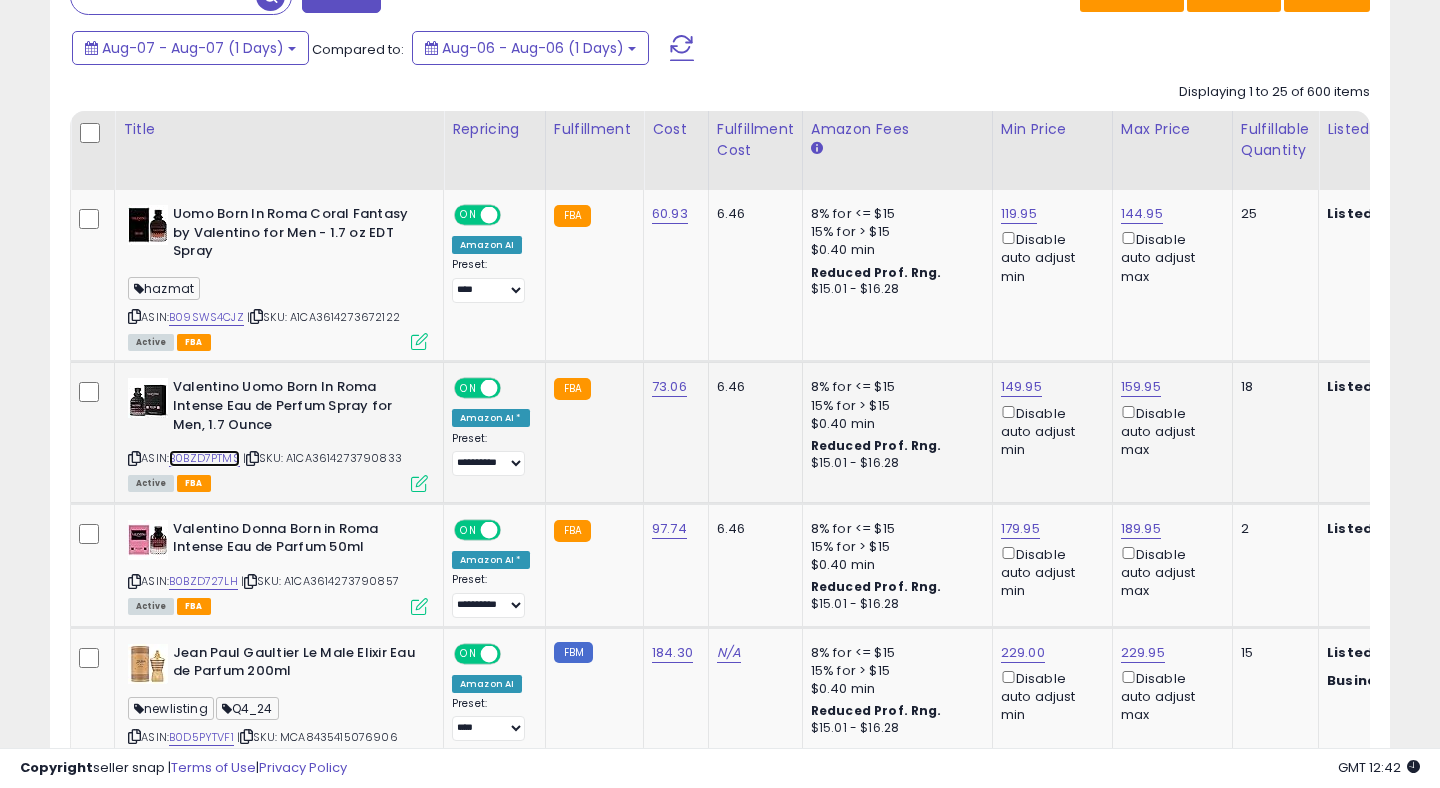 click on "B0BZD7PTMS" at bounding box center [204, 458] 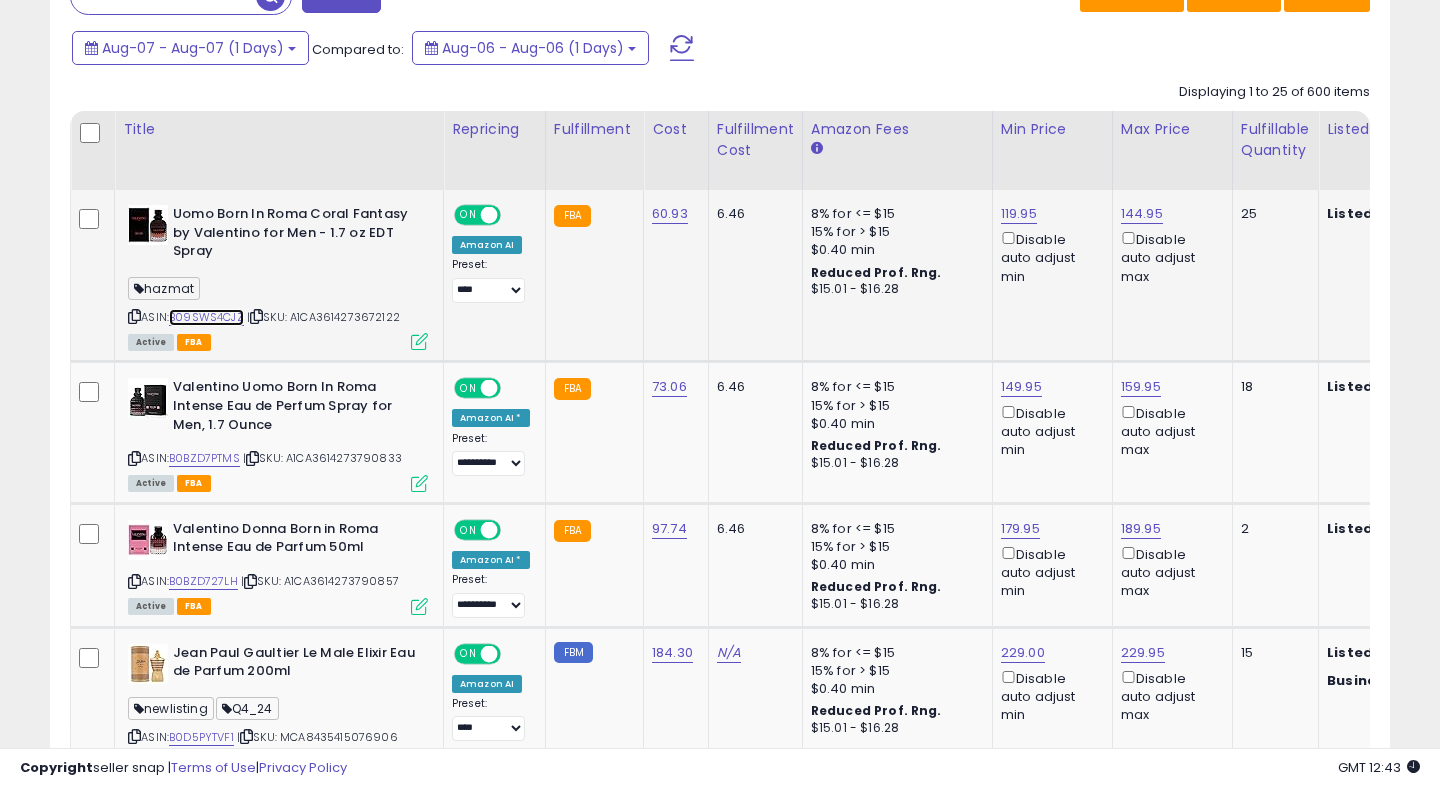 click on "B09SWS4CJZ" at bounding box center (206, 317) 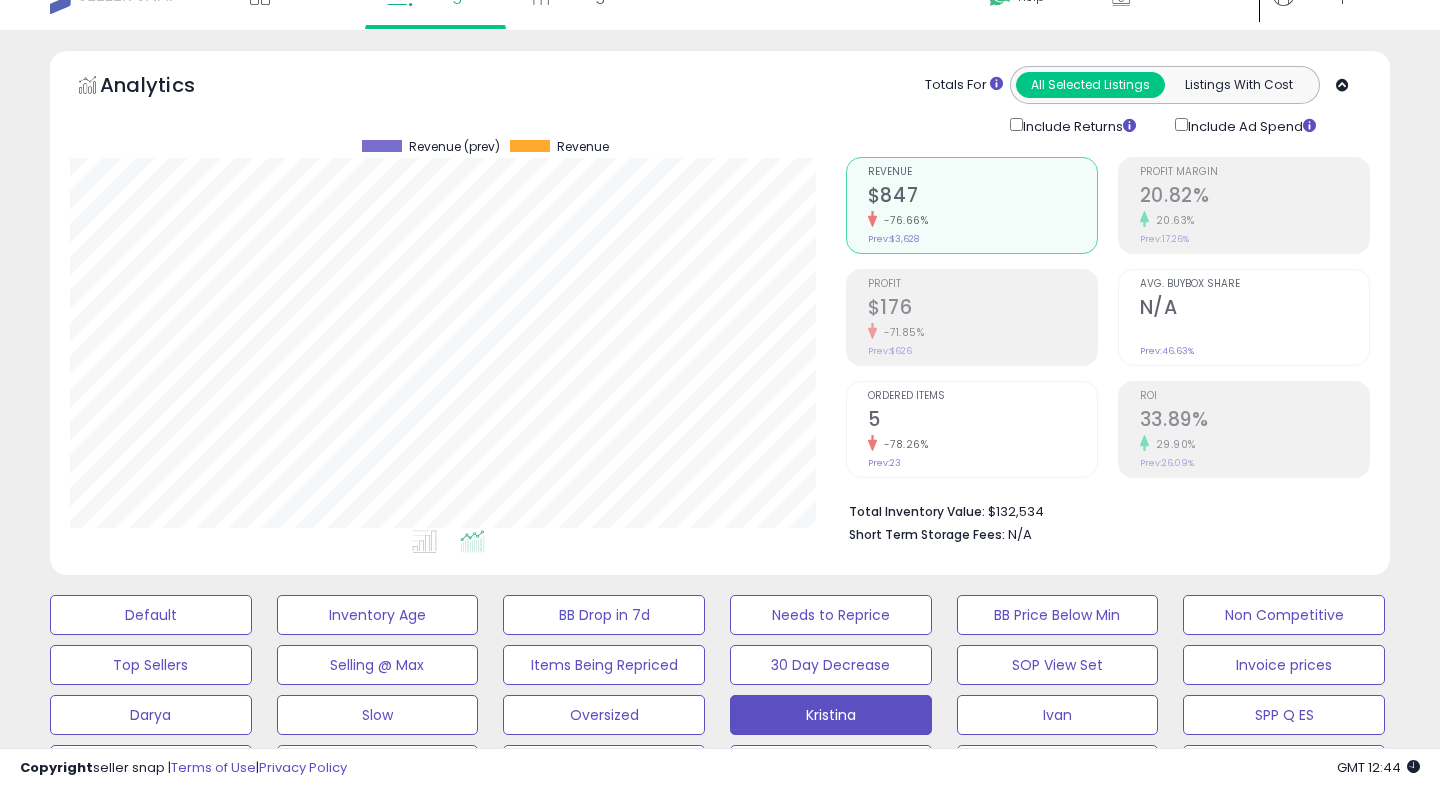 scroll, scrollTop: 0, scrollLeft: 0, axis: both 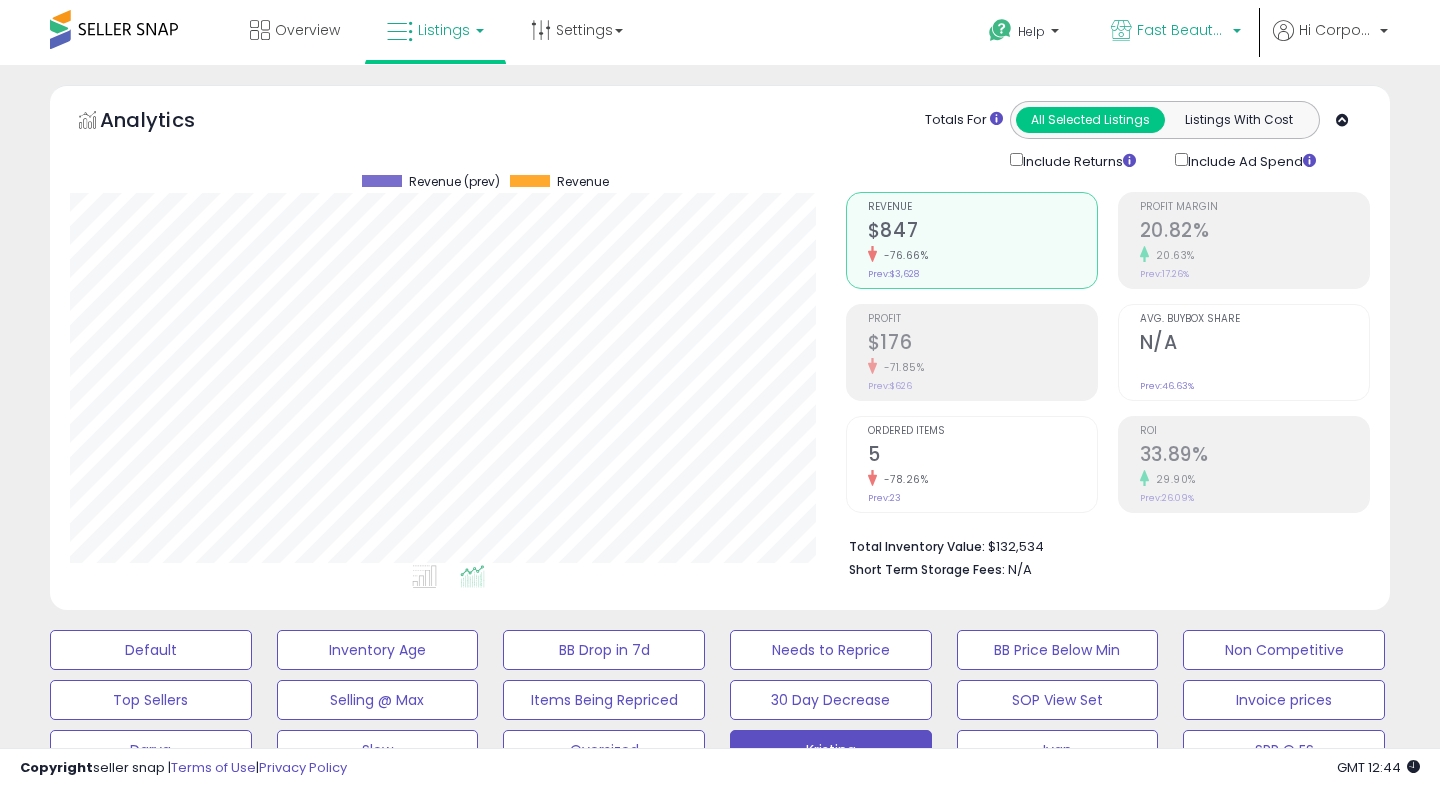 click on "Fast Beauty (Canada)" at bounding box center [1182, 30] 